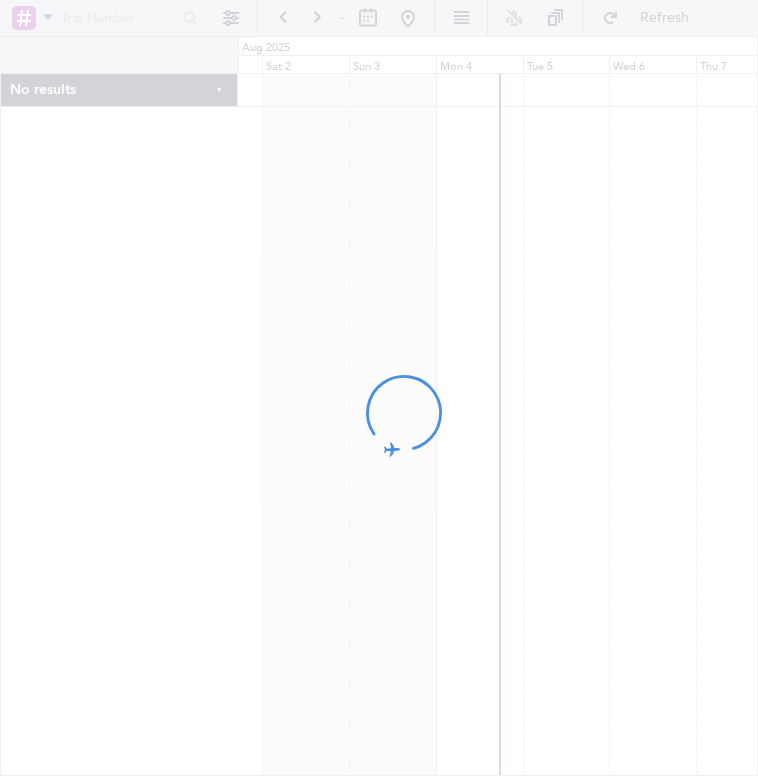 scroll, scrollTop: 0, scrollLeft: 0, axis: both 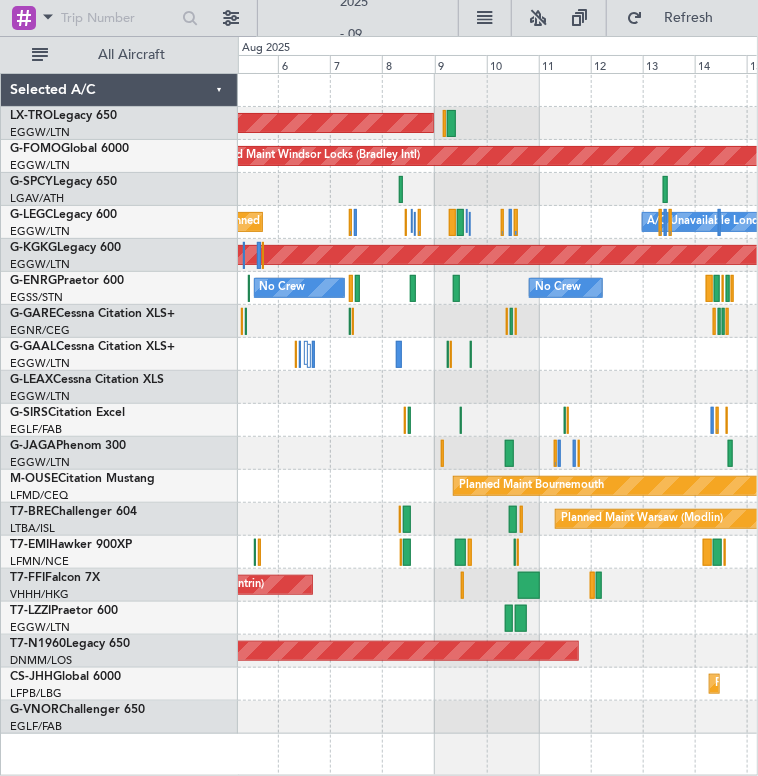 click on "Planned Maint
Planned Maint [CITY] ([CITY])
Planned Maint [CITY] ([CITY])
A/CUnavailable [CITY] ([CITY])
AOG Maint [CITY] ([CITY])
No Crew
No Crew
Owner [CITY] ([CITY])
A/CUnavailable
Planned Maint [CITY] ([CITY])
Planned Maint [CITY]
Planned Maint [CITY] ([CITY])
A/C Unavailable
A/C Unavailable
Planned Maint [CITY] ([CITY])
Planned Maint [CITY] ([CITY])
Planned Maint [CITY] ([CITY])
Planned Maint [CITY] ([CITY])" 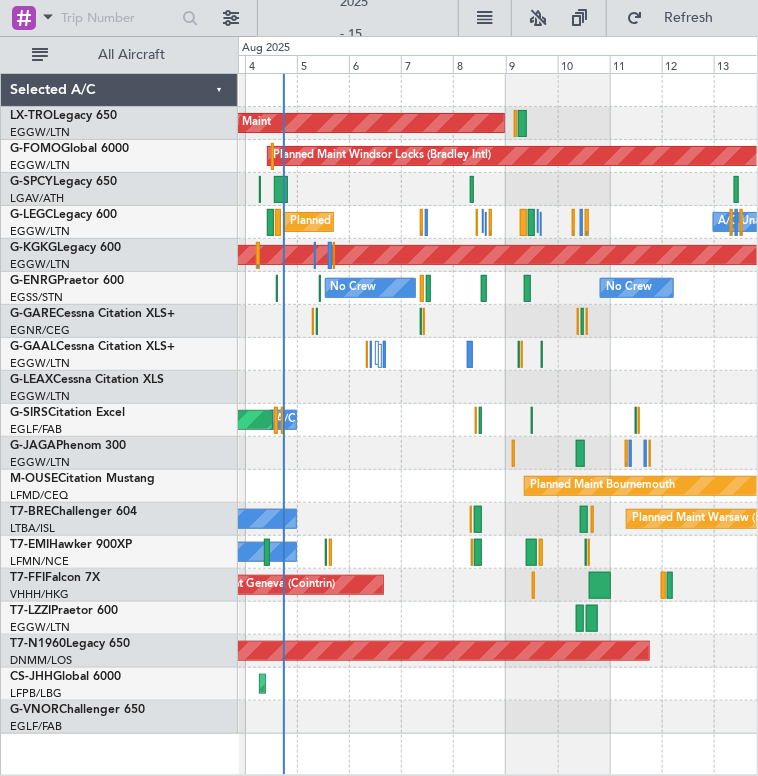 click on "A/C Unavailable
Planned Maint Oxford (Kidlington)" 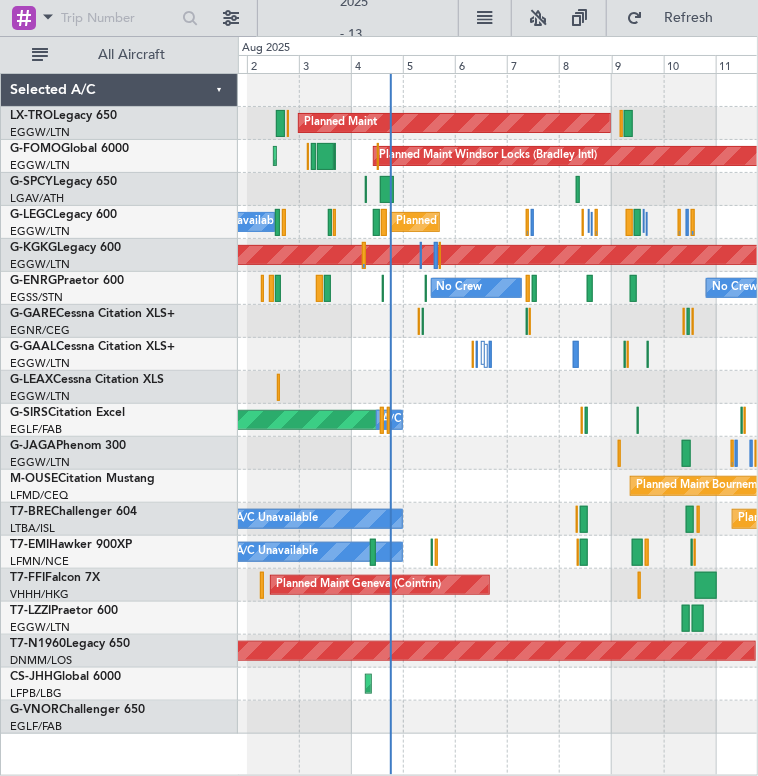 click on "Planned Maint
Unplanned Maint [CITY] ([CITY])
Planned Maint [CITY] ([CITY])
Planned Maint [CITY]
Planned Maint [CITY] ([CITY])
A/C Unavailable [CITY] ([CITY])
A/C Unavailable [CITY] ([CITY])
A/C Unavailable [CITY] ([CITY])
A/C Unavailable [CITY] ([CITY])
AOG Maint [CITY] ([CITY])
No Crew
No Crew
Planned Maint [CITY]
Planned Maint [CITY] ([CITY])
A/CUnavailable
Planned Maint [CITY]
Planned Maint [CITY] ([CITY])
A/CUnavailable
A/CUnavailable
Planned Maint [CITY] ([CITY])
Planned Maint [CITY] ([CITY])" 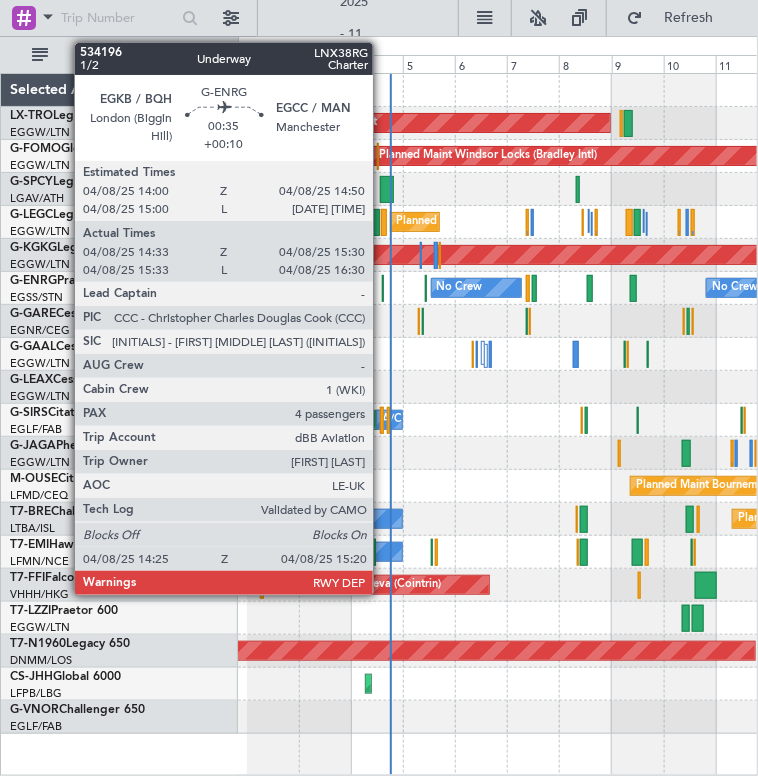 click 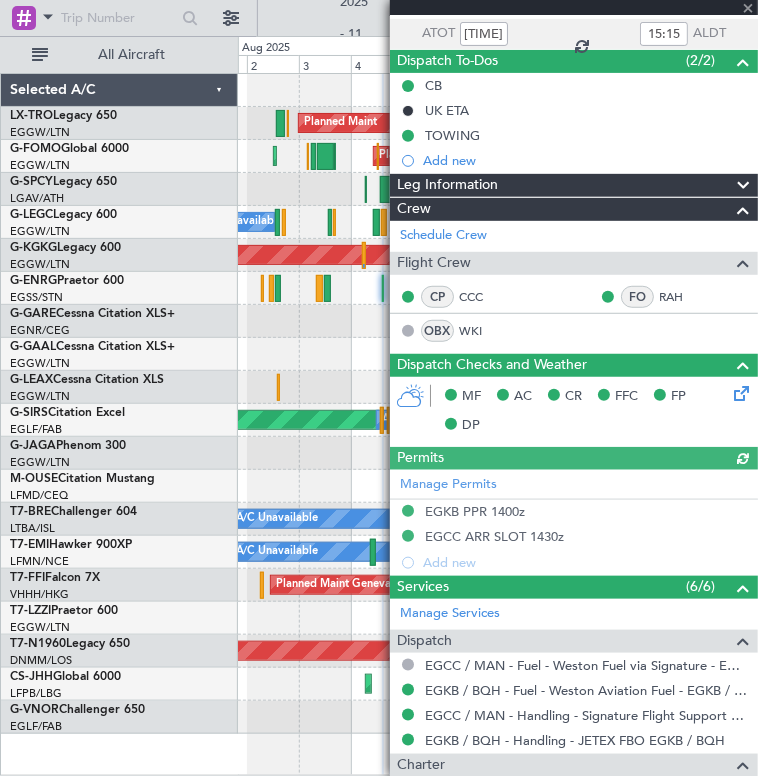 scroll, scrollTop: 604, scrollLeft: 0, axis: vertical 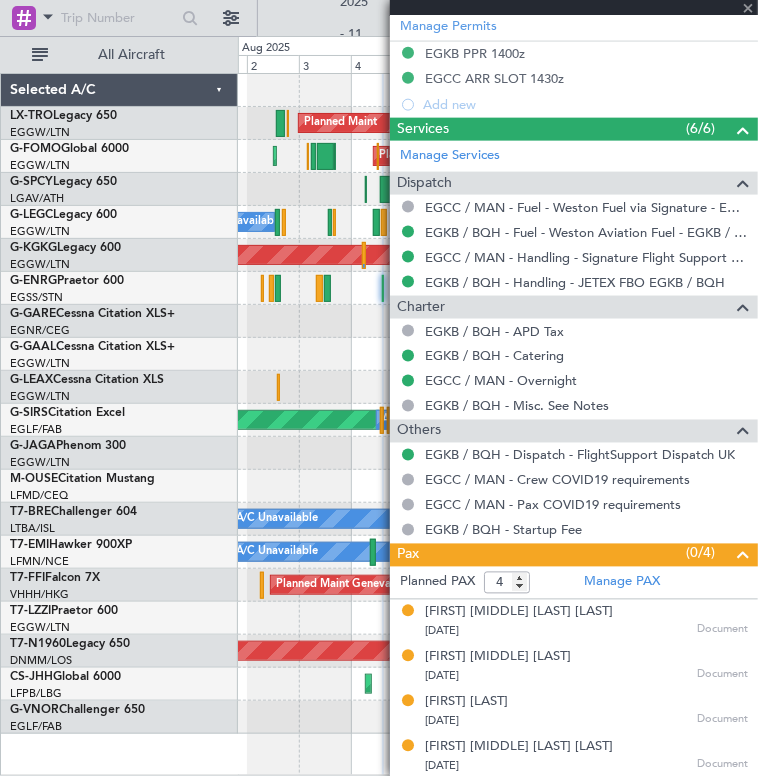 click at bounding box center [574, 8] 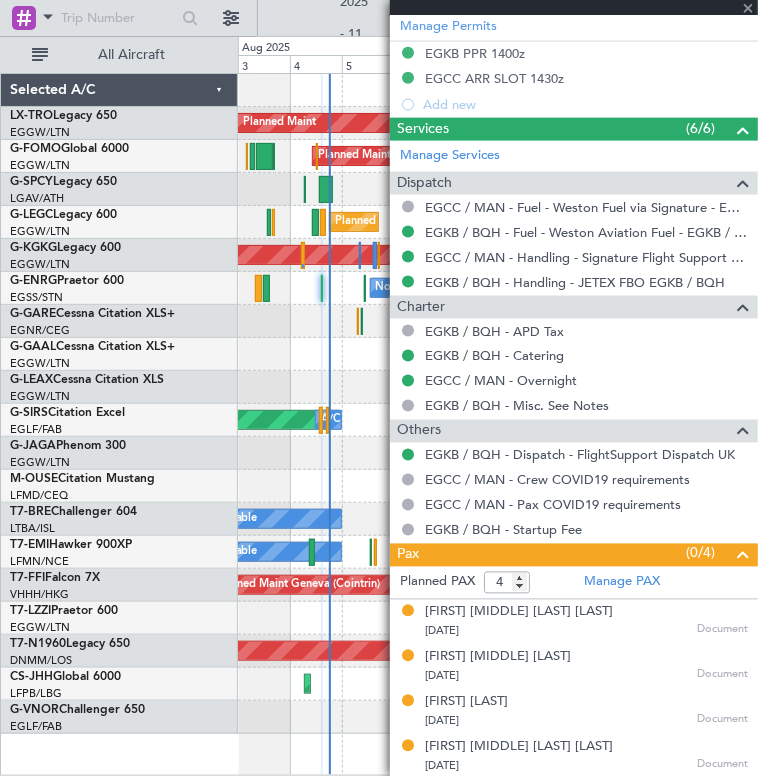click 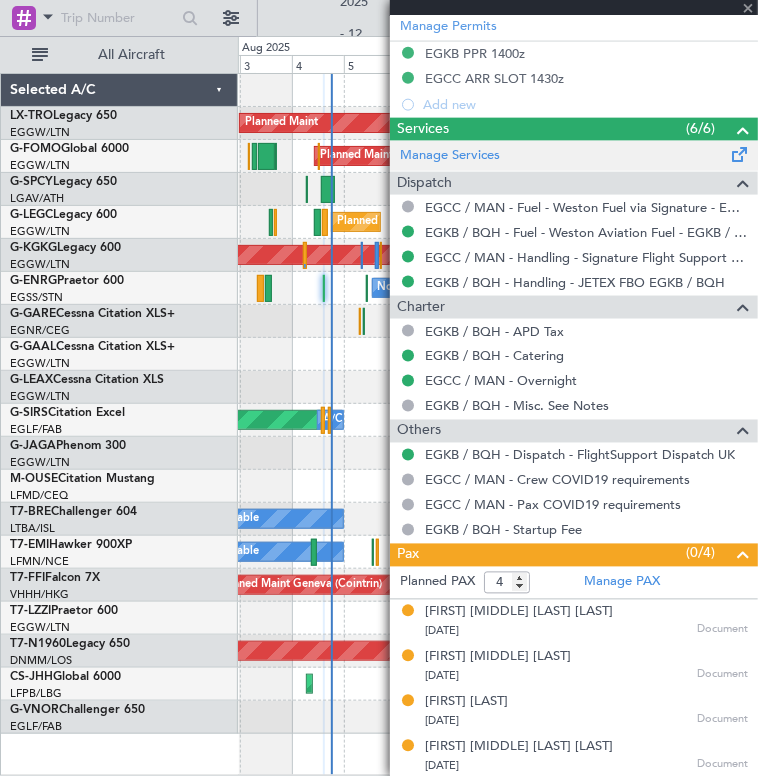 scroll, scrollTop: 0, scrollLeft: 0, axis: both 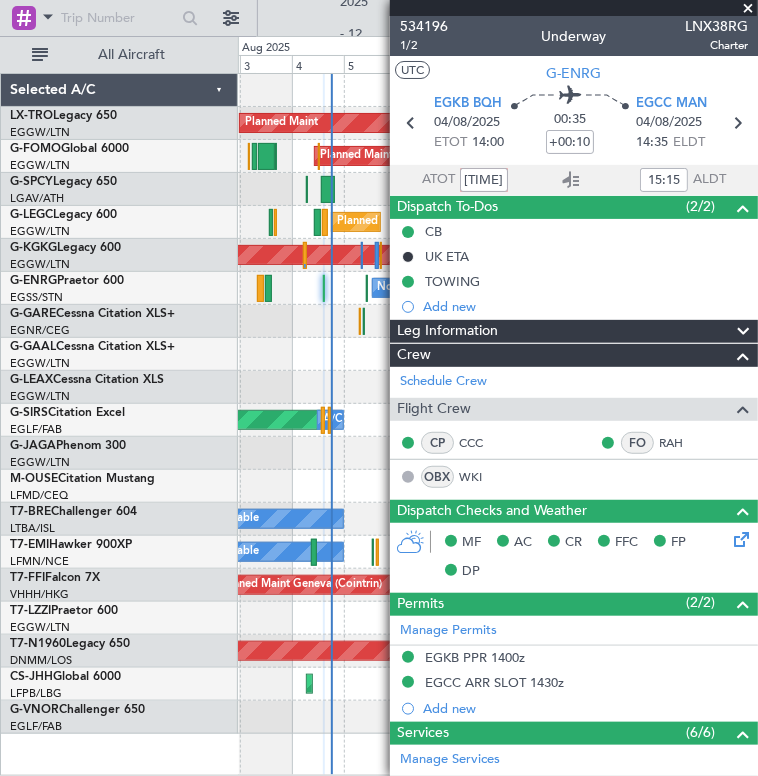 click at bounding box center [748, 9] 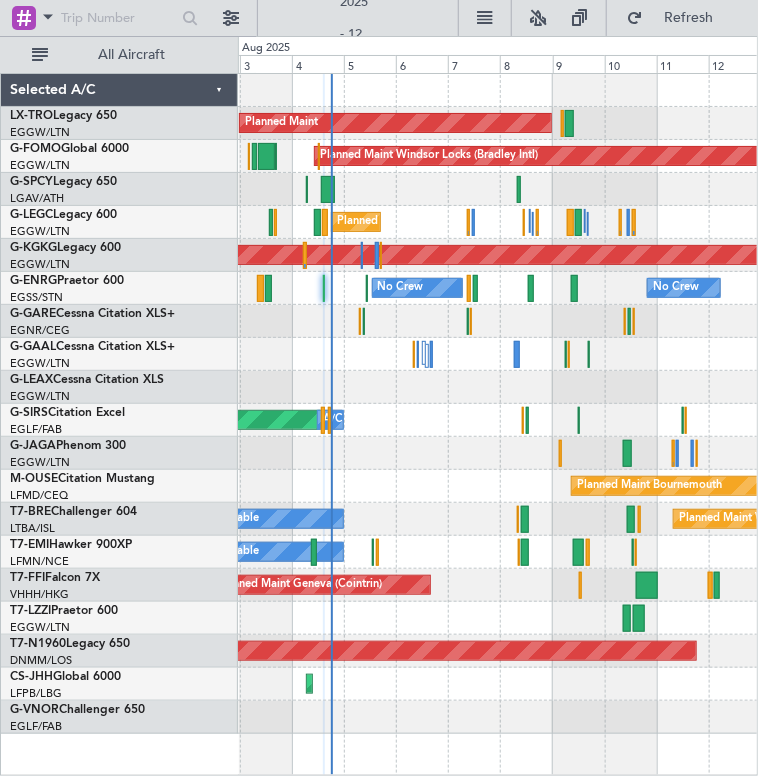 type on "0" 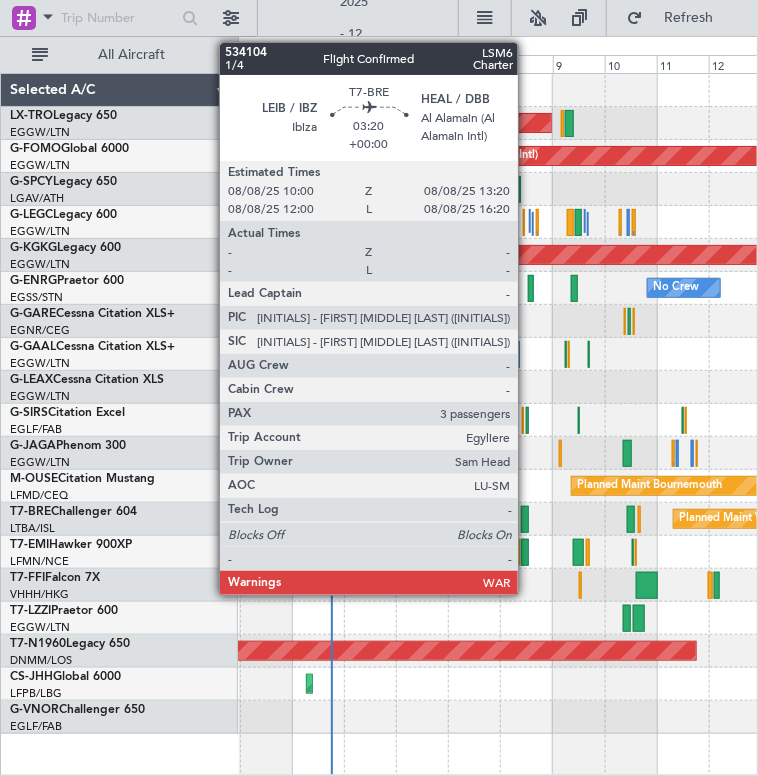 click 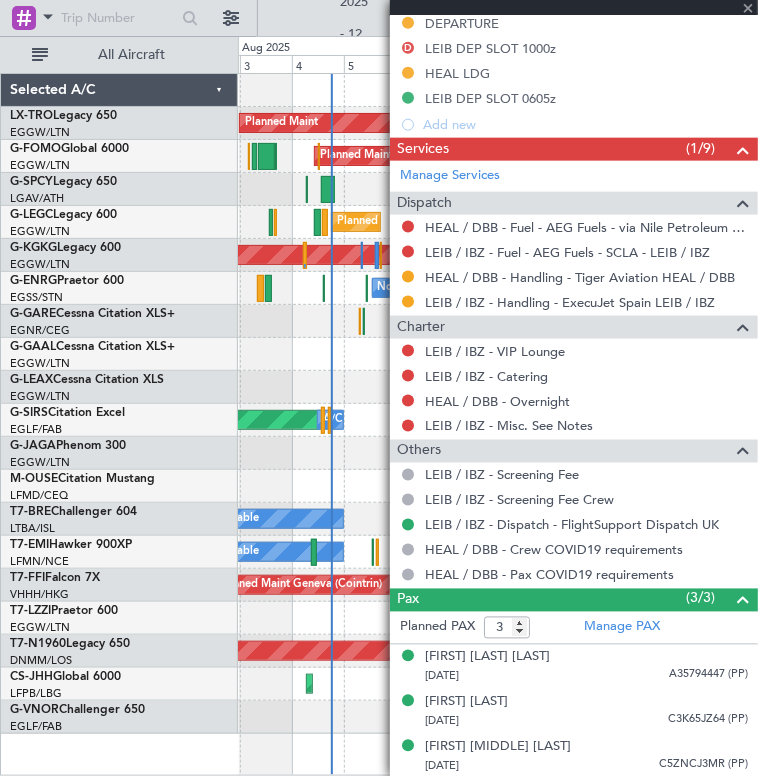 scroll, scrollTop: 548, scrollLeft: 0, axis: vertical 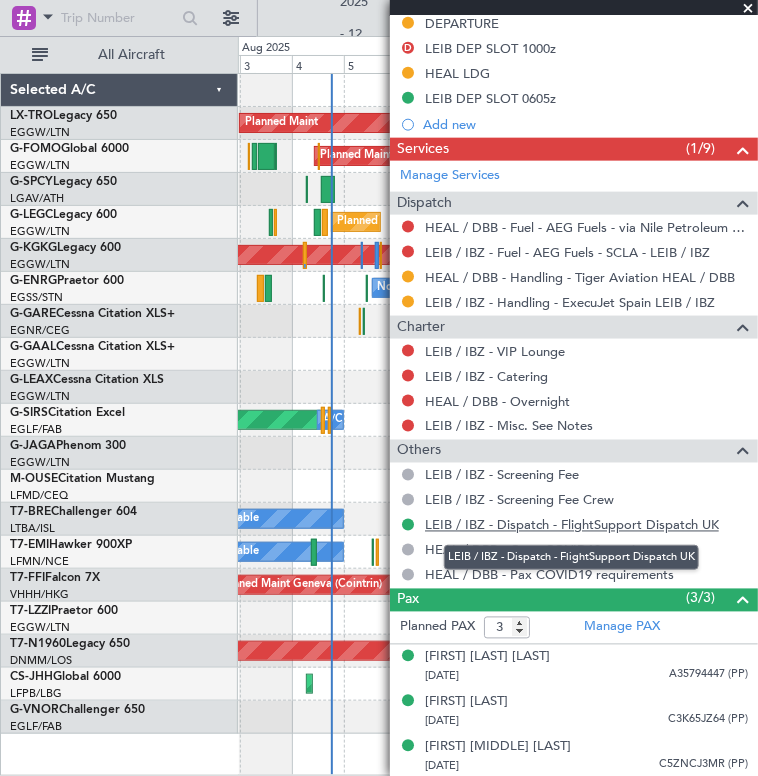 click on "LEIB / IBZ - Dispatch - FlightSupport Dispatch UK" at bounding box center [572, 525] 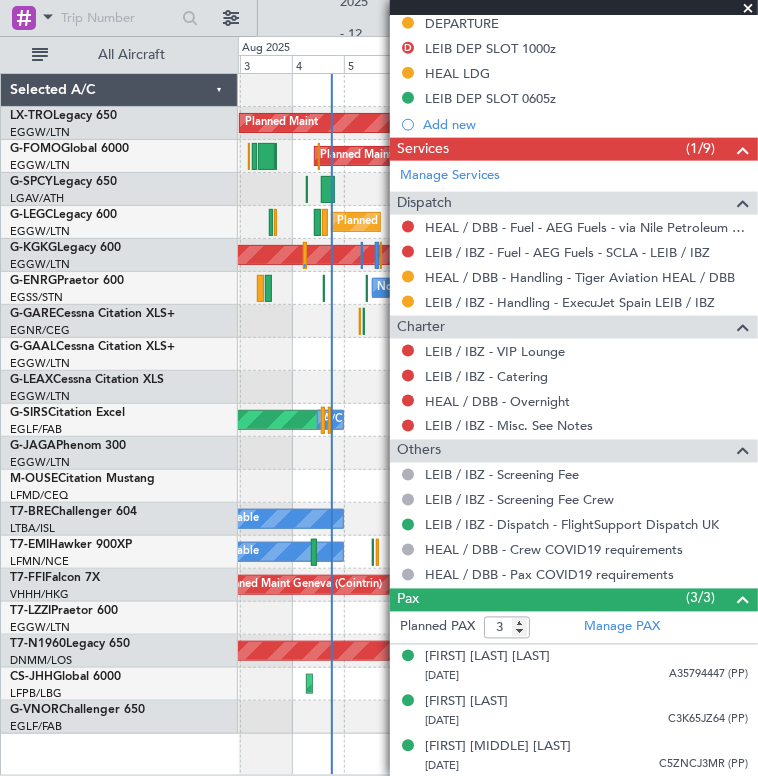 click at bounding box center (748, 9) 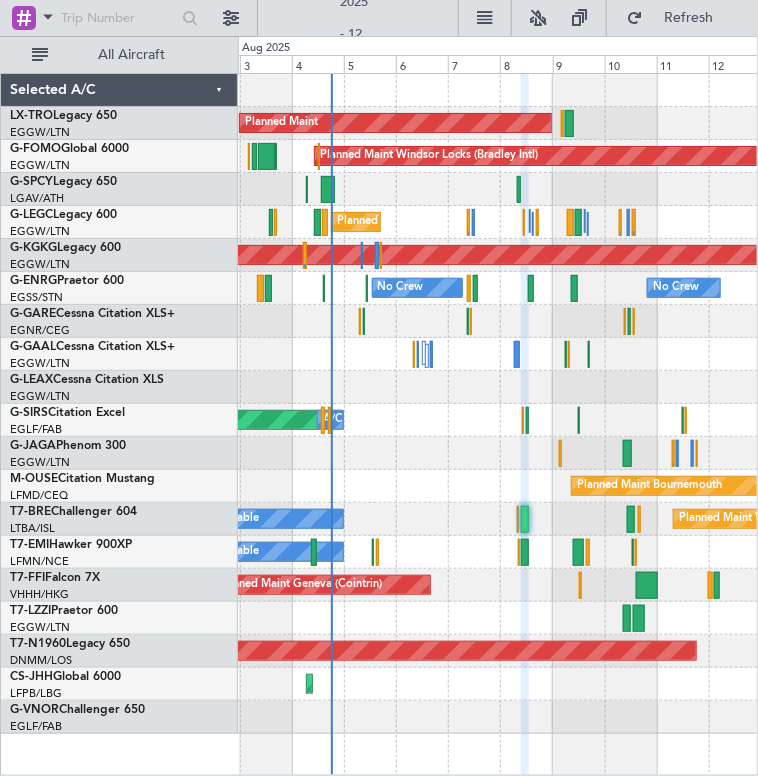 type on "0" 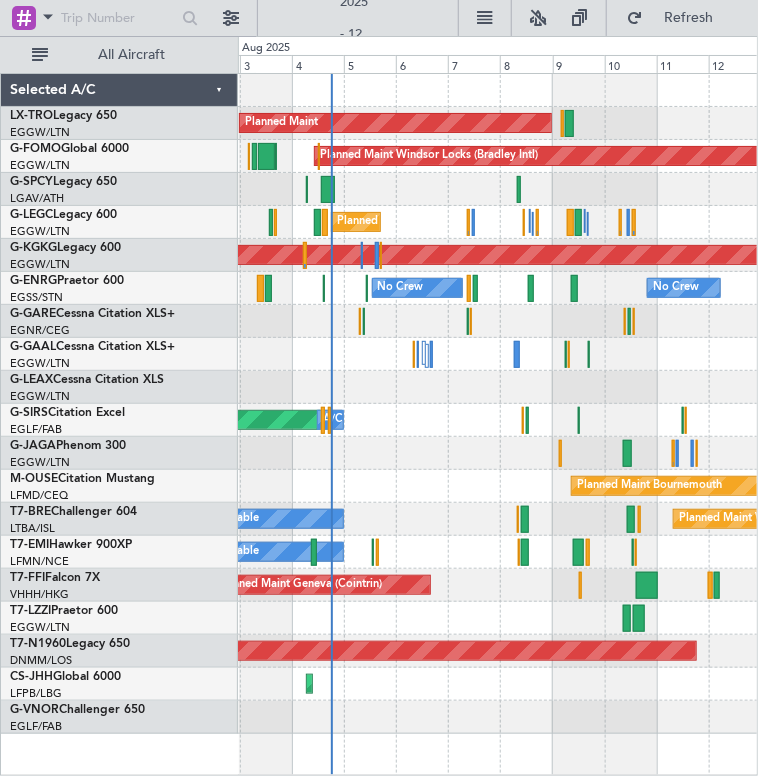 scroll, scrollTop: 0, scrollLeft: 0, axis: both 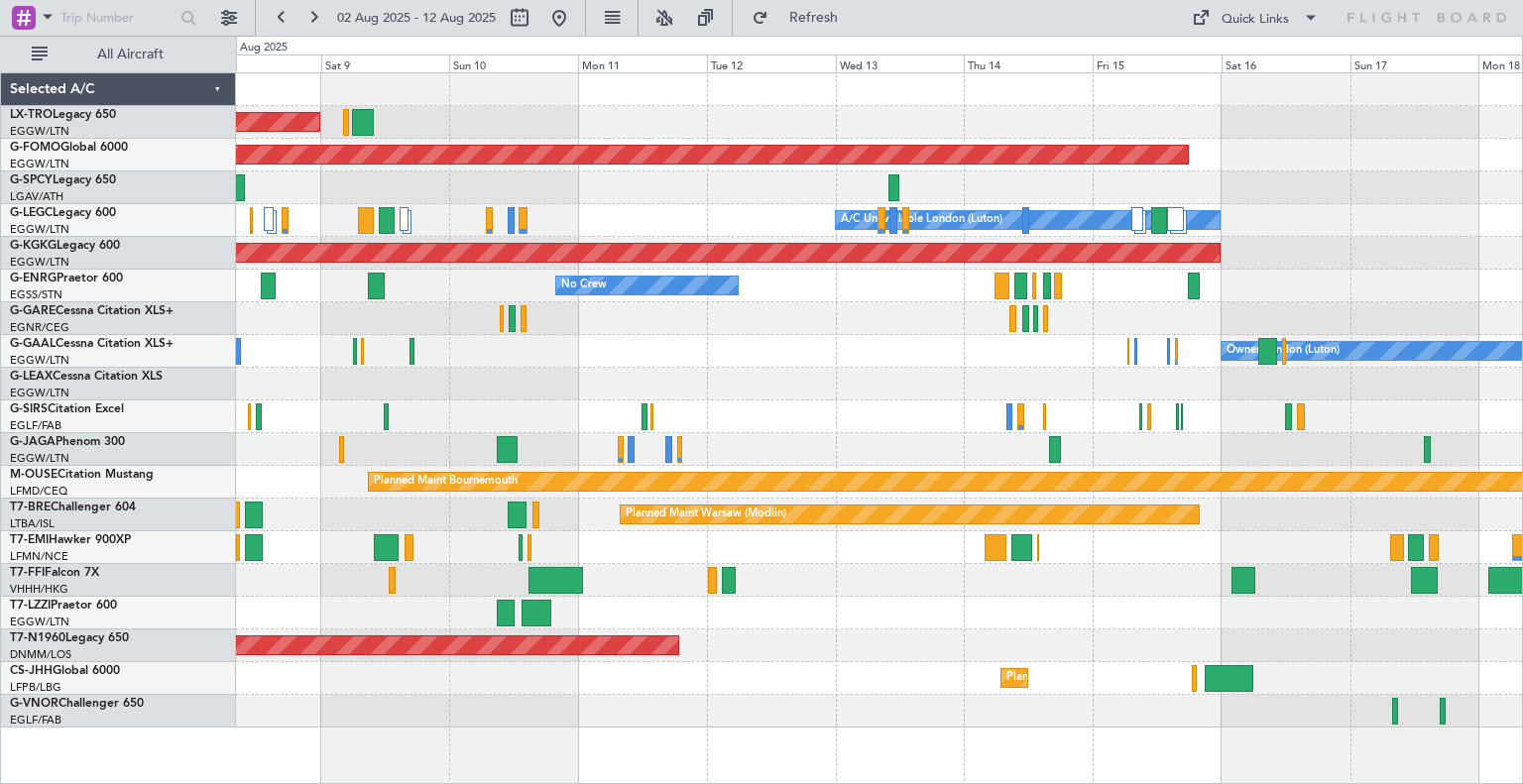 click on "AOG Maint Istanbul (Ataturk)" 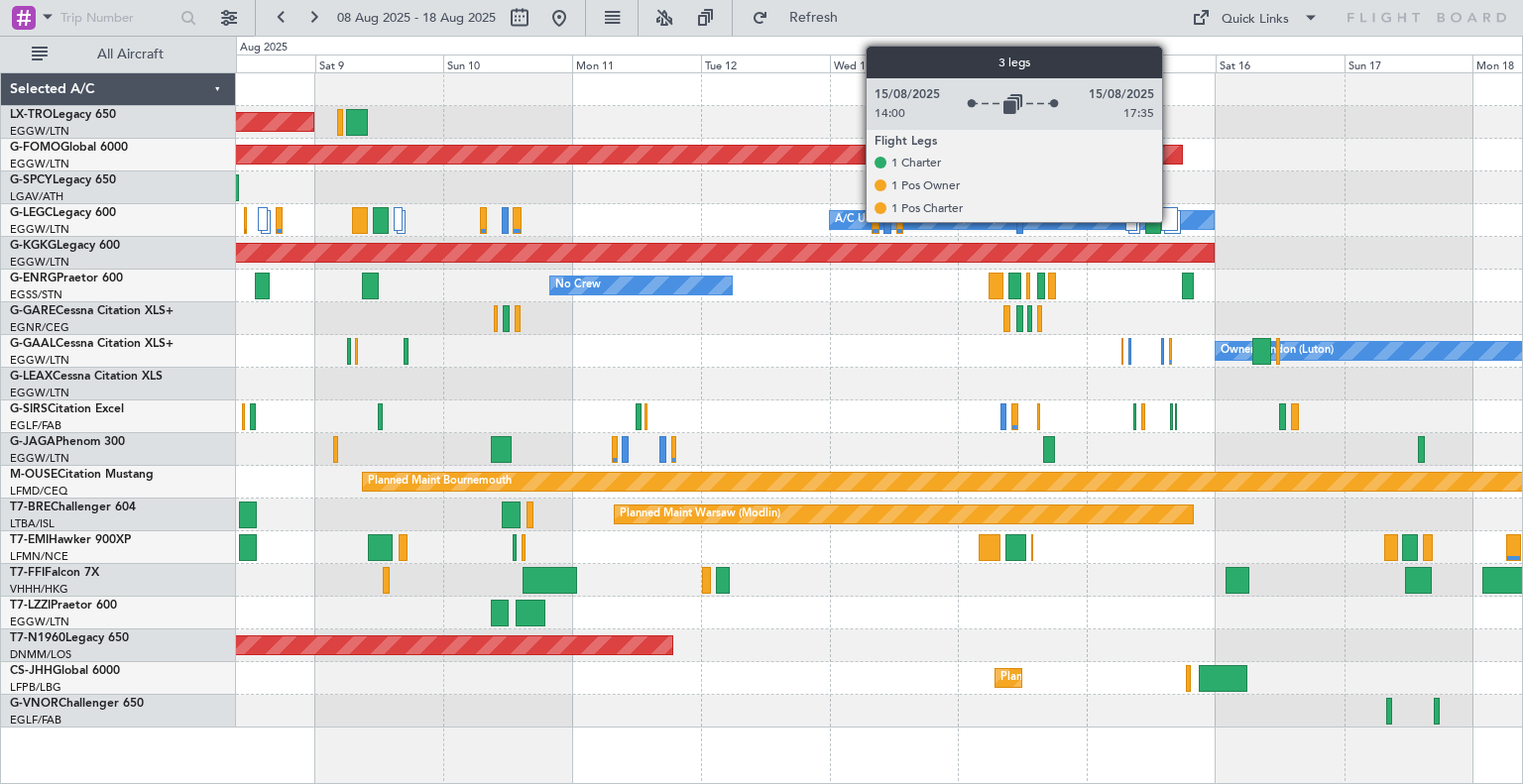 click 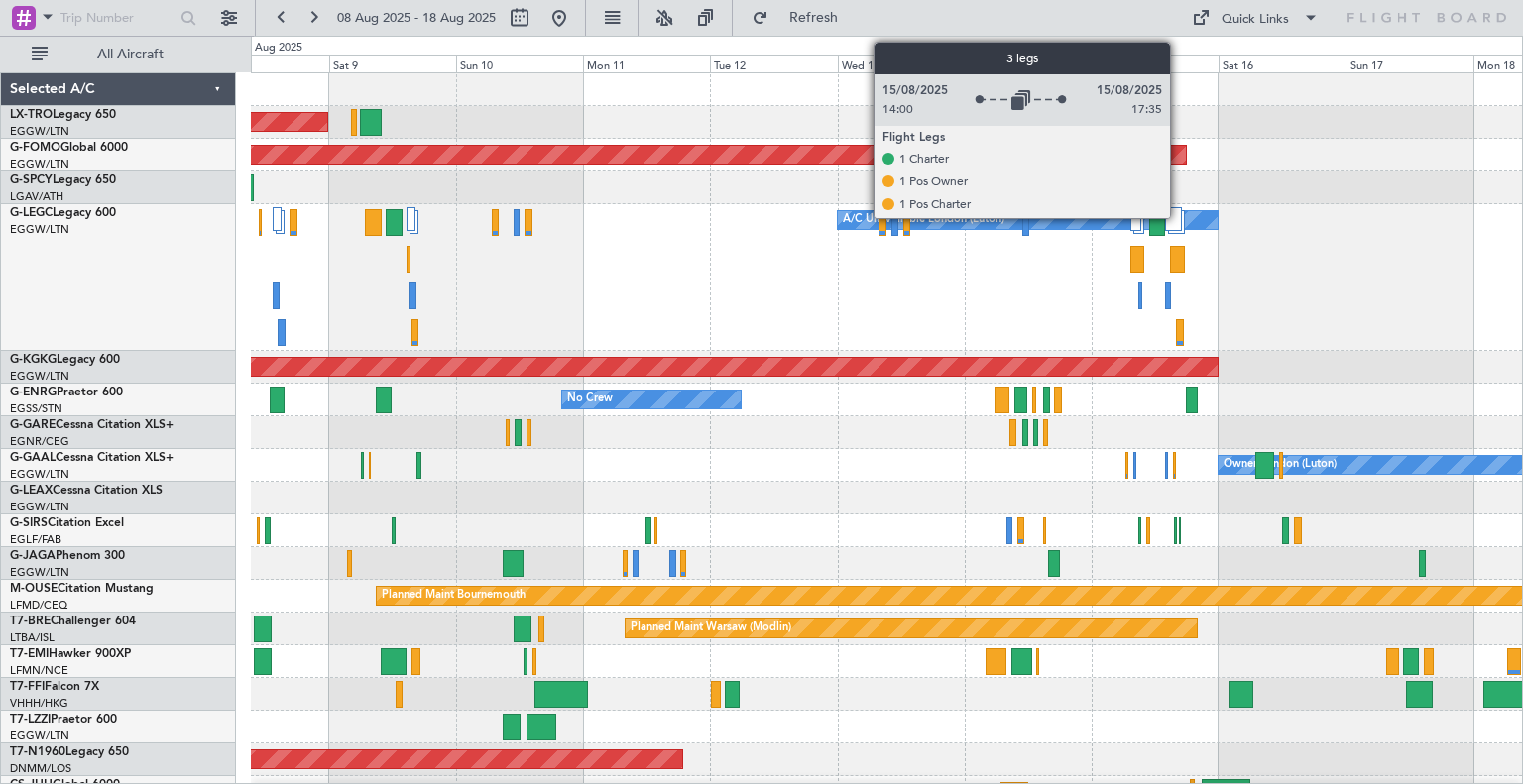 click 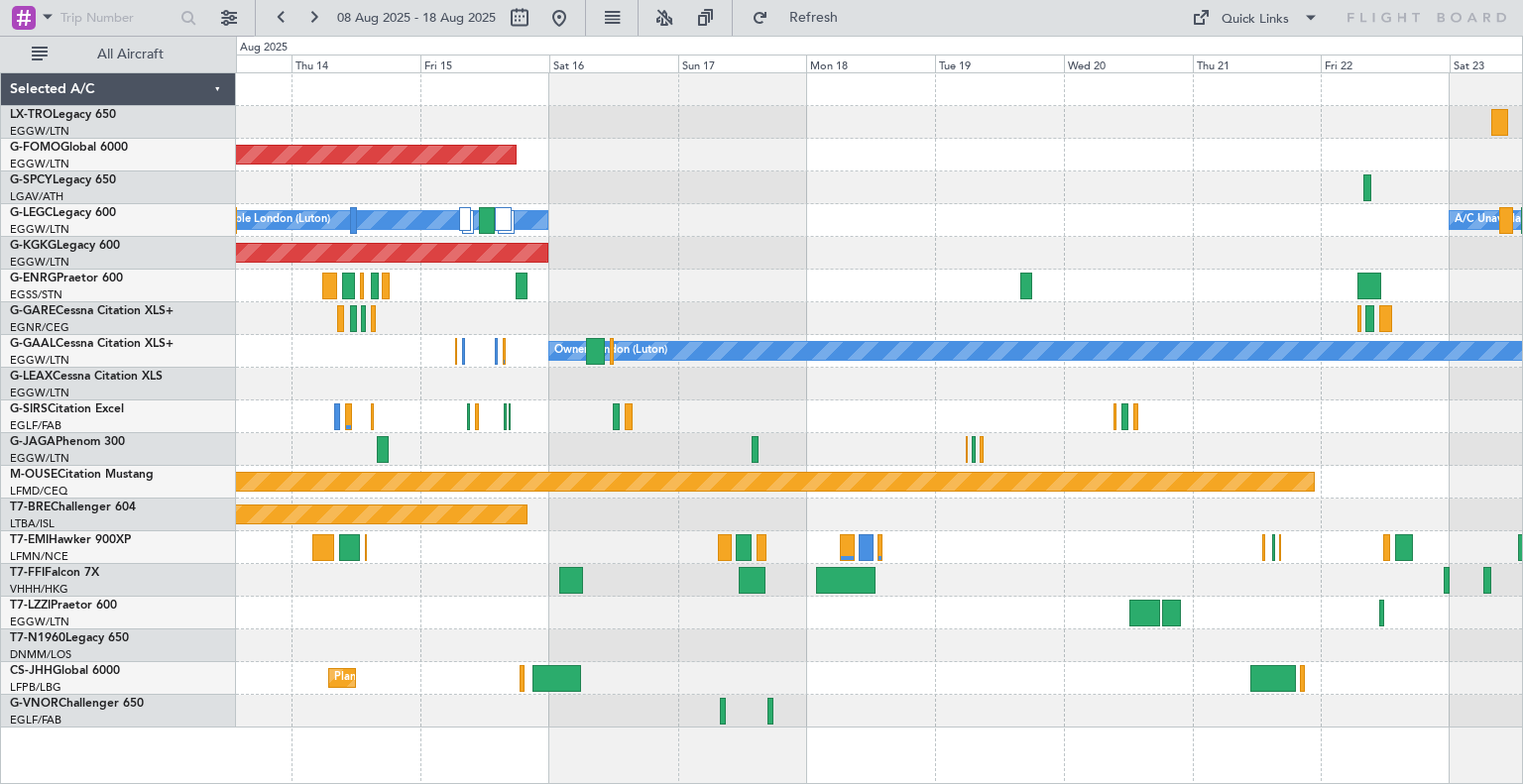 click on "Planned Maint [CITY] ([CITY])
A/CUnavailable [CITY] ([CITY])
A/CUnavailable [CITY] ([CITY])
AOG Maint [CITY] ([CITY])
No Crew
Owner [CITY] ([CITY])
Planned Maint [CITY]
Planned Maint [CITY] ([CITY])
Planned Maint [CITY] ([CITY])
Planned Maint [CITY] ([CITY])" 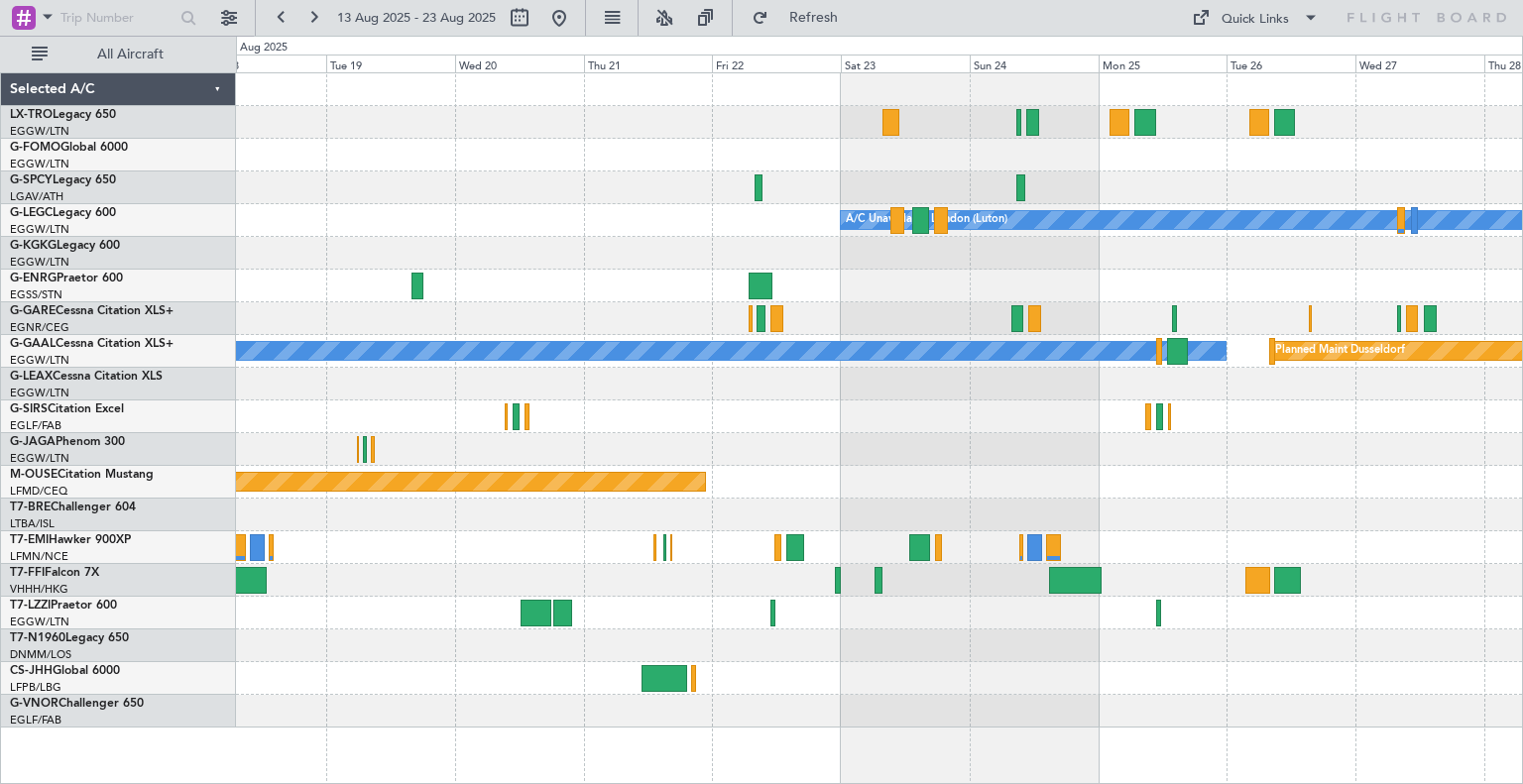 click on "A/C Unavailable [CITY] ([CITY])
A/C Unavailable [CITY] ([CITY])
AOG Maint [CITY] ([CITY])
Owner [CITY] ([CITY])
Planned Maint [CITY]
Planned Maint [CITY]
Planned Maint [CITY] ([CITY])" 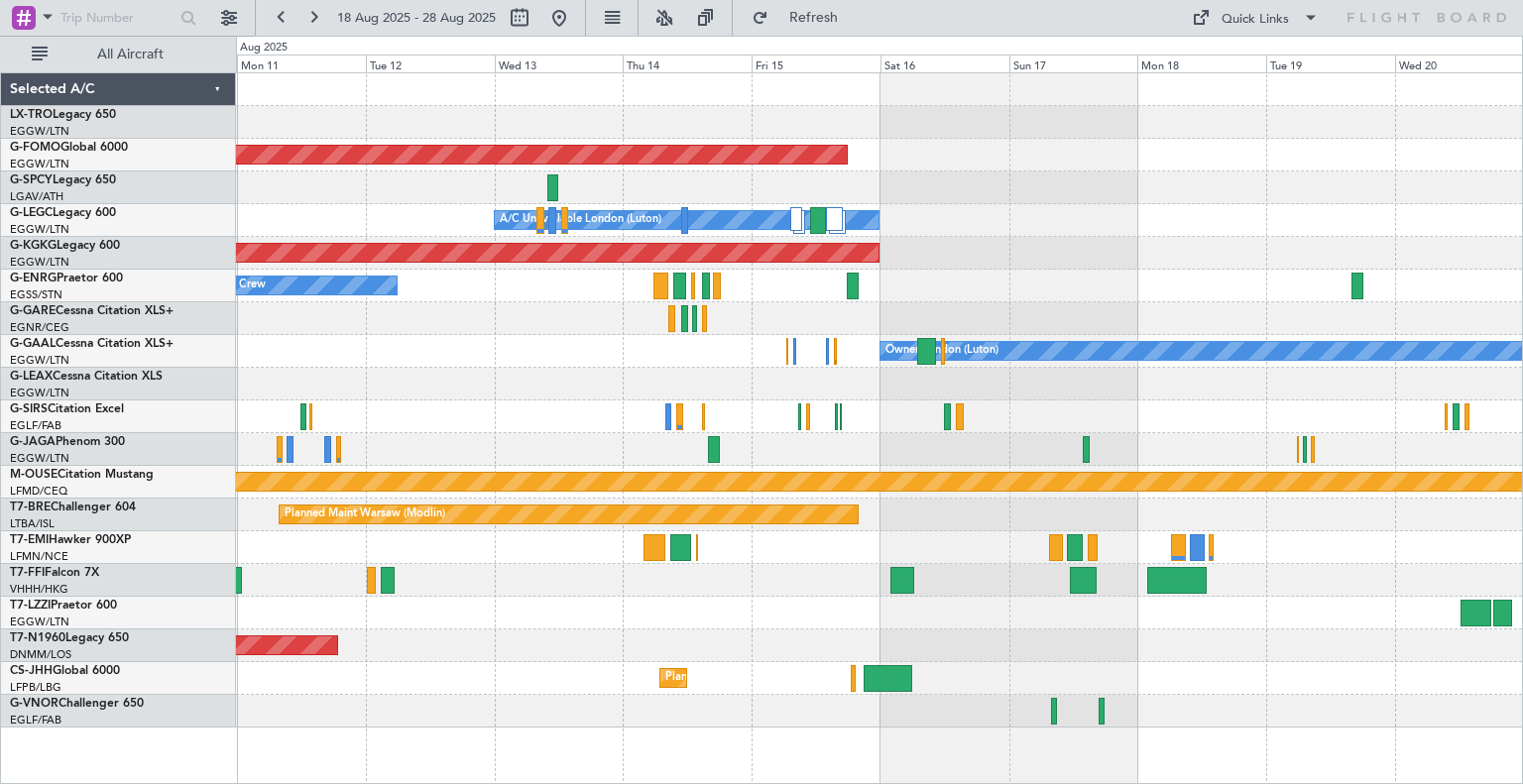 click on "Planned Maint
Planned Maint [CITY] ([CITY])
A/CUnavailable [CITY] ([CITY])
A/CUnavailable [CITY] ([CITY])
AOG Maint [CITY] ([CITY])
No Crew
Owner [CITY] ([CITY])
Planned Maint [CITY]
Planned Maint [CITY] ([CITY])
Planned Maint [CITY] ([CITY])
Planned Maint [CITY] ([CITY])
Planned Maint [CITY] ([CITY])
Planned Maint [CITY] ([CITY])
Selected A/C
LX-TRO  Legacy 650
EGGW/LTN
[CITY] ([CITY])
G-FOMO  Global 6000
EGGW/LTN
[CITY] ([CITY])
G-SPCY  Legacy 650
LGAV/ATH
0" 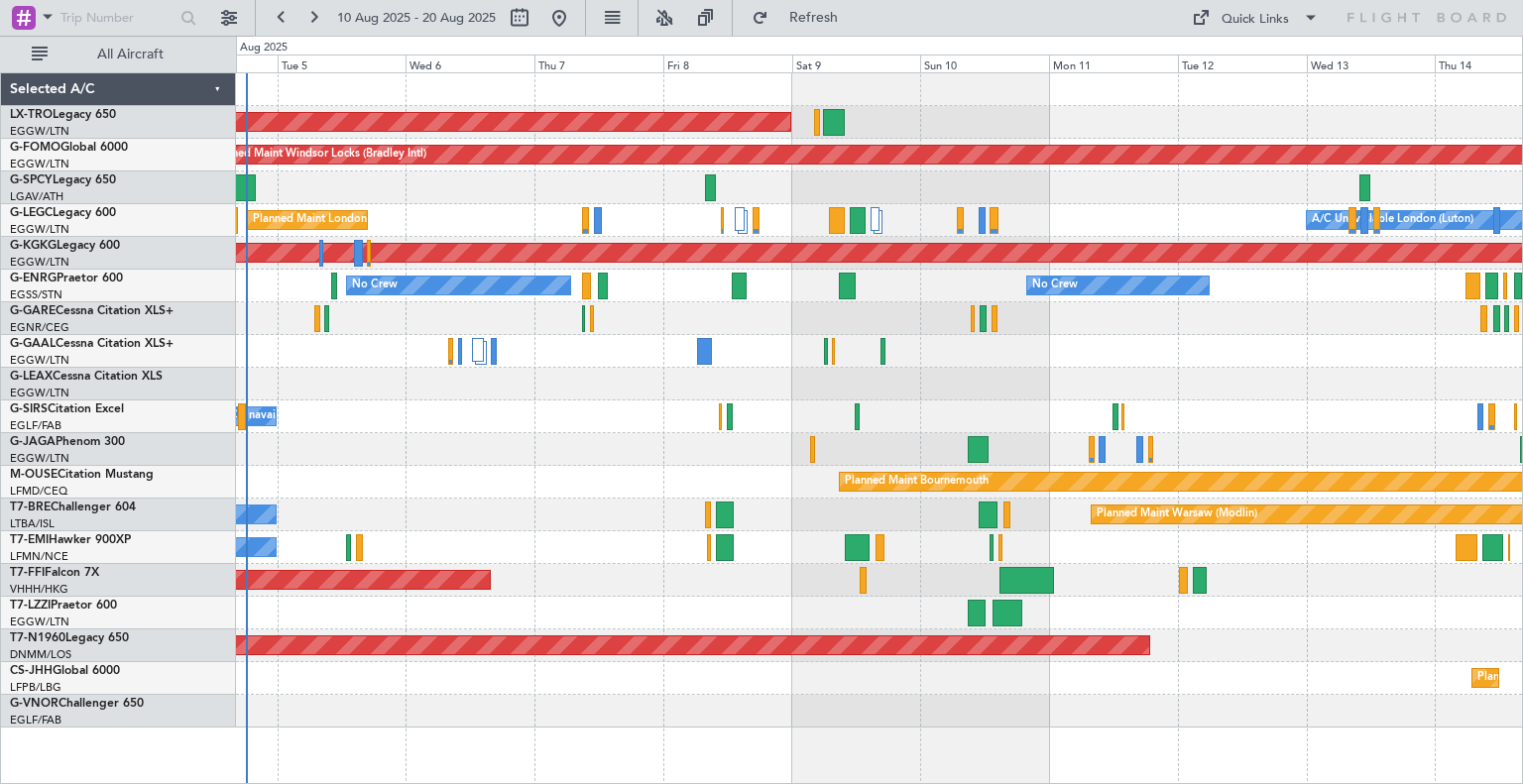click on "Planned Maint
Planned Maint [CITY] ([CITY])
Planned Maint [CITY]
A/CUnavailable [CITY] ([CITY])
Planned Maint [CITY] ([CITY])
A/C Unavailable [CITY] ([CITY])
AOG Maint [CITY] ([CITY])
No Crew
No Crew
Owner [CITY] ([CITY])
A/CUnavailable
Planned Maint [CITY] ([CITY])
Planned Maint [CITY]
Planned Maint [CITY] ([CITY])
A/C Unavailable
A/C Unavailable
Planned Maint [CITY] ([CITY])
Planned Maint [CITY] ([CITY])
Planned Maint [CITY] ([CITY])" 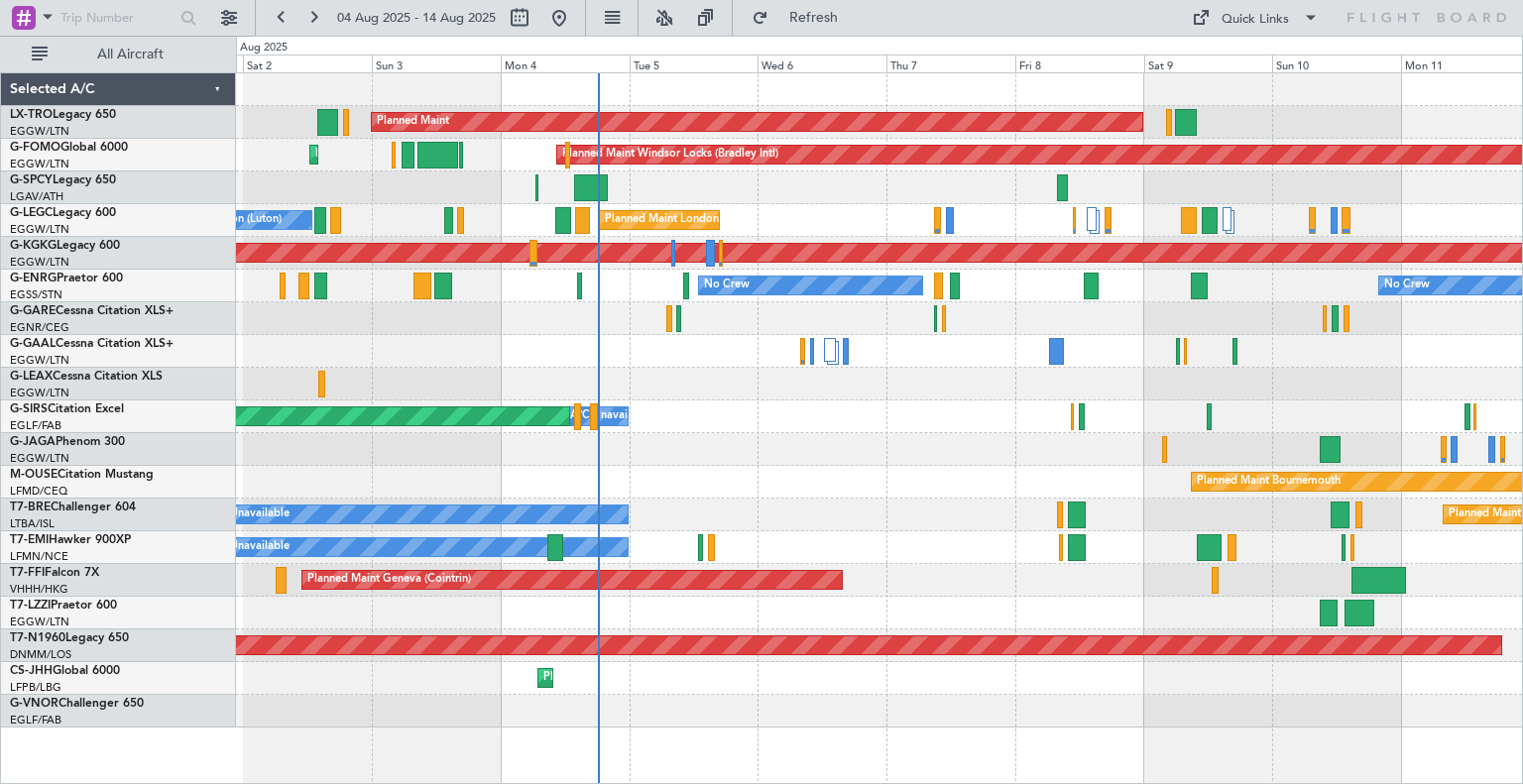 click on "A/C Unavailable
Planned Maint Oxford (Kidlington)" 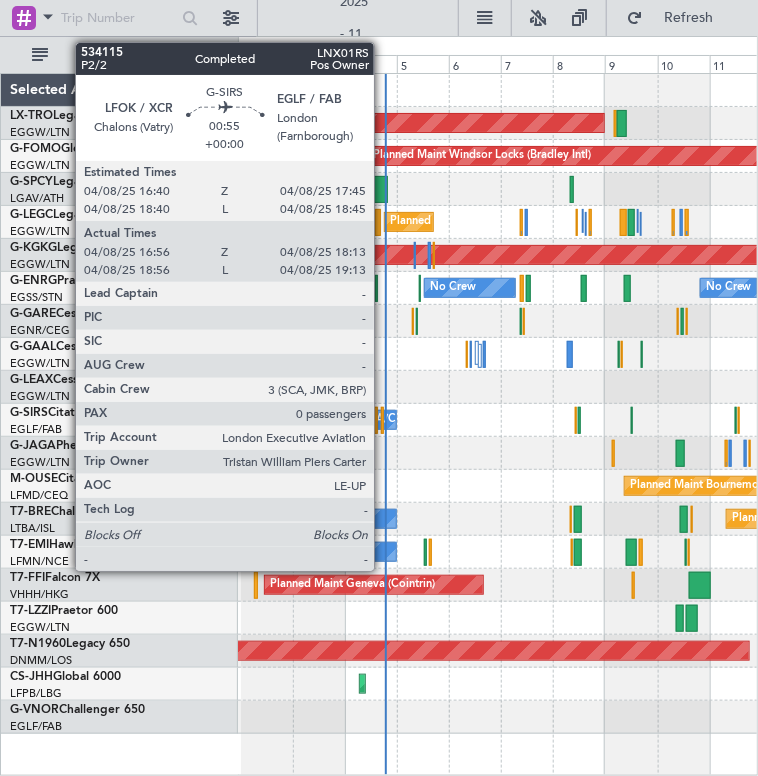 click 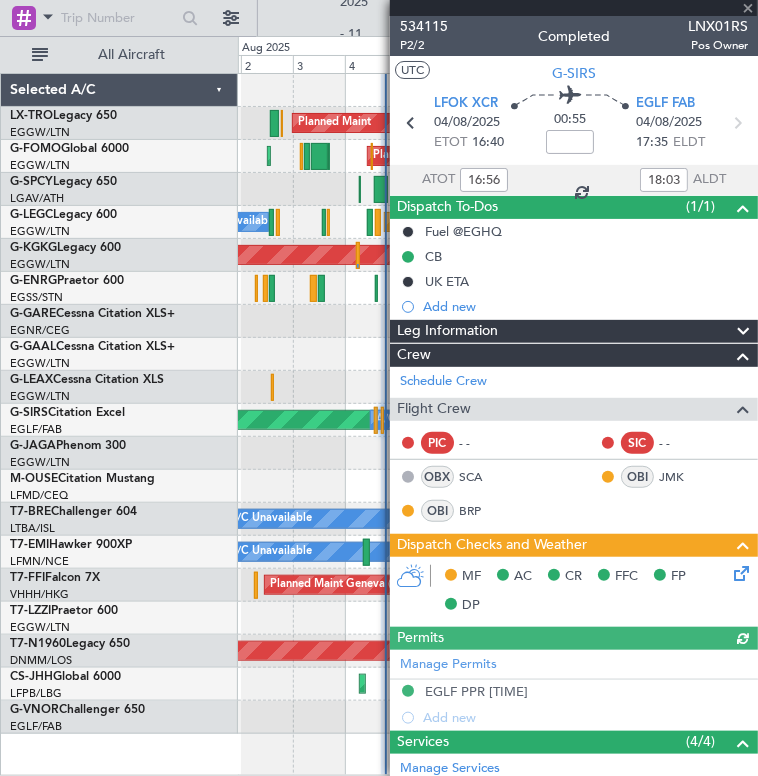 scroll, scrollTop: 102, scrollLeft: 0, axis: vertical 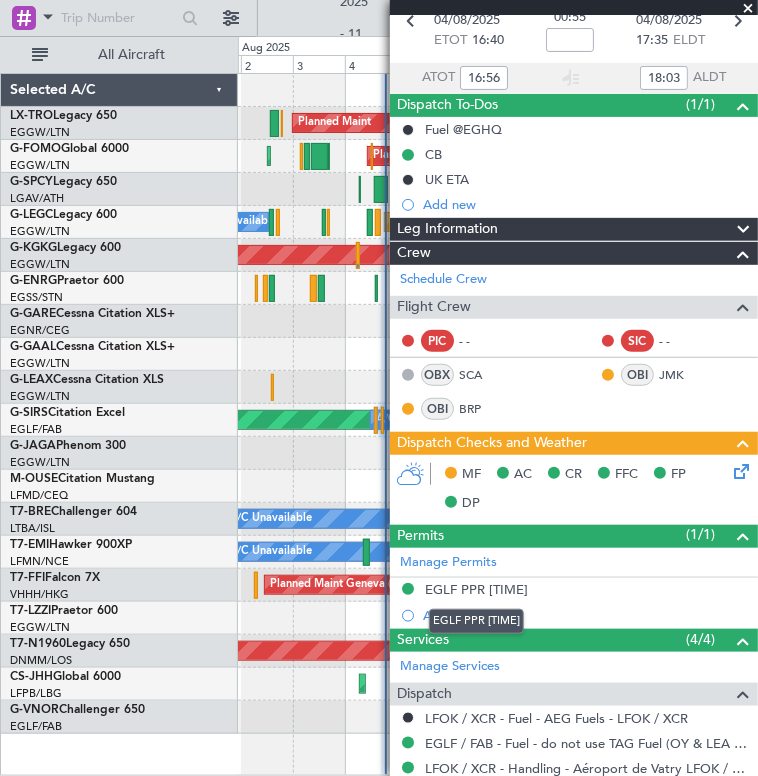 click on "EGLF PPR [TIME]" at bounding box center (476, 589) 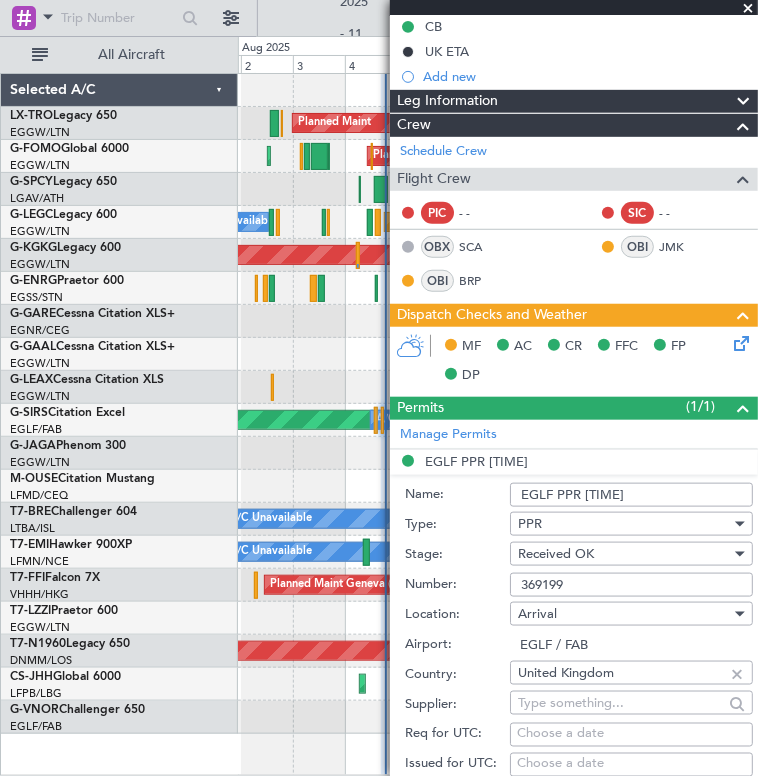 scroll, scrollTop: 0, scrollLeft: 0, axis: both 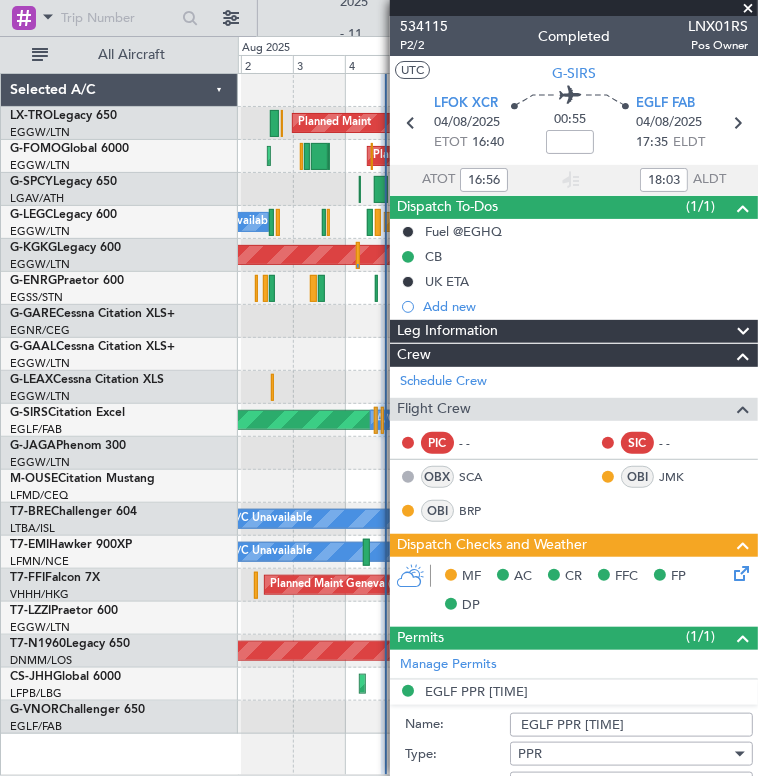 click at bounding box center [748, 9] 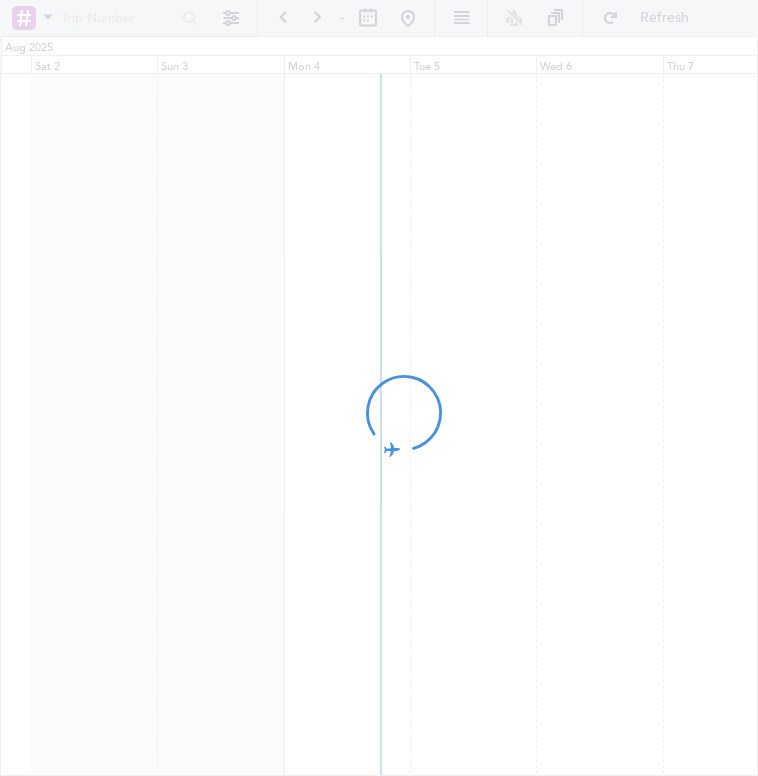 scroll, scrollTop: 0, scrollLeft: 0, axis: both 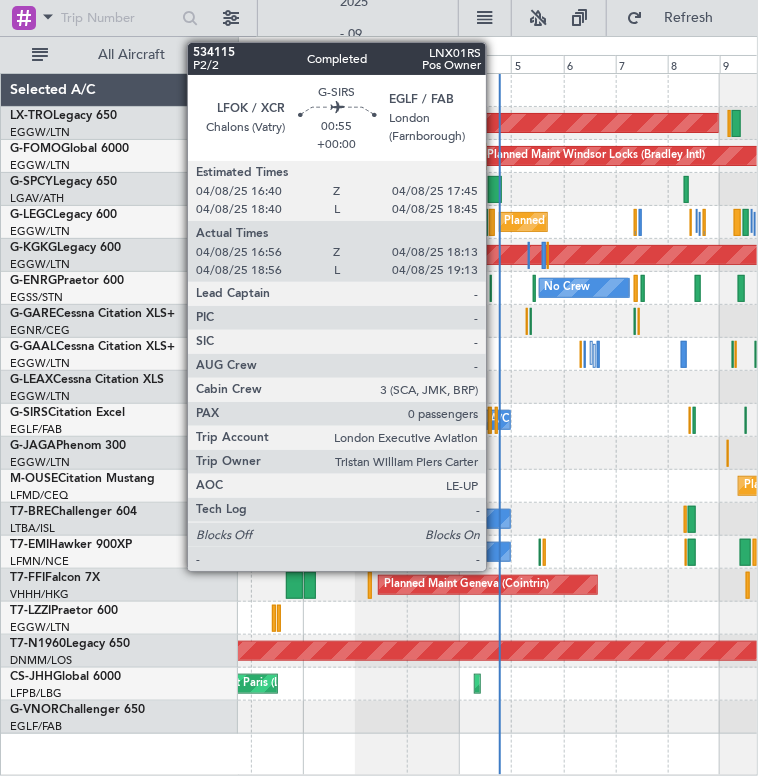 click 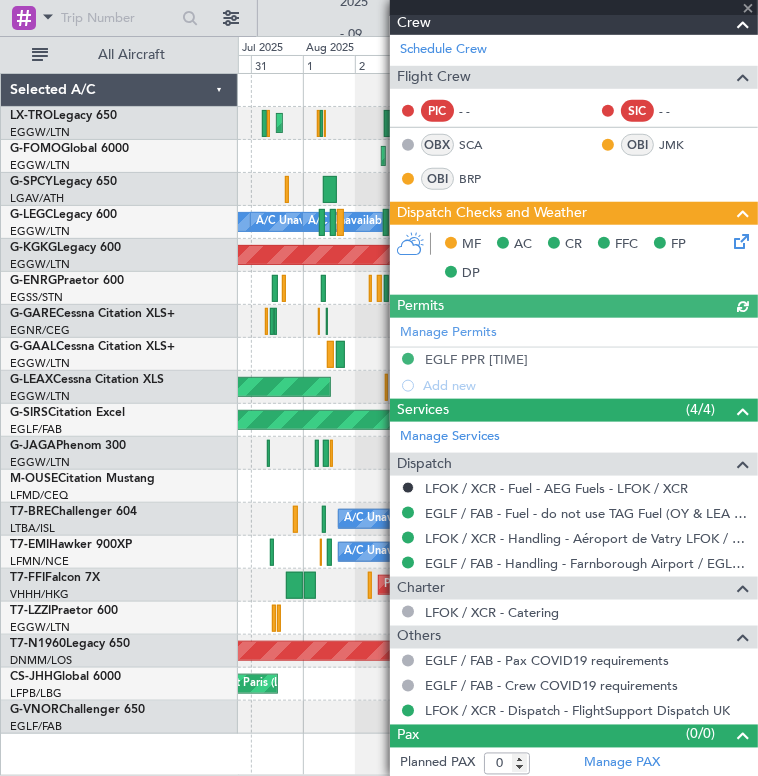 scroll, scrollTop: 328, scrollLeft: 0, axis: vertical 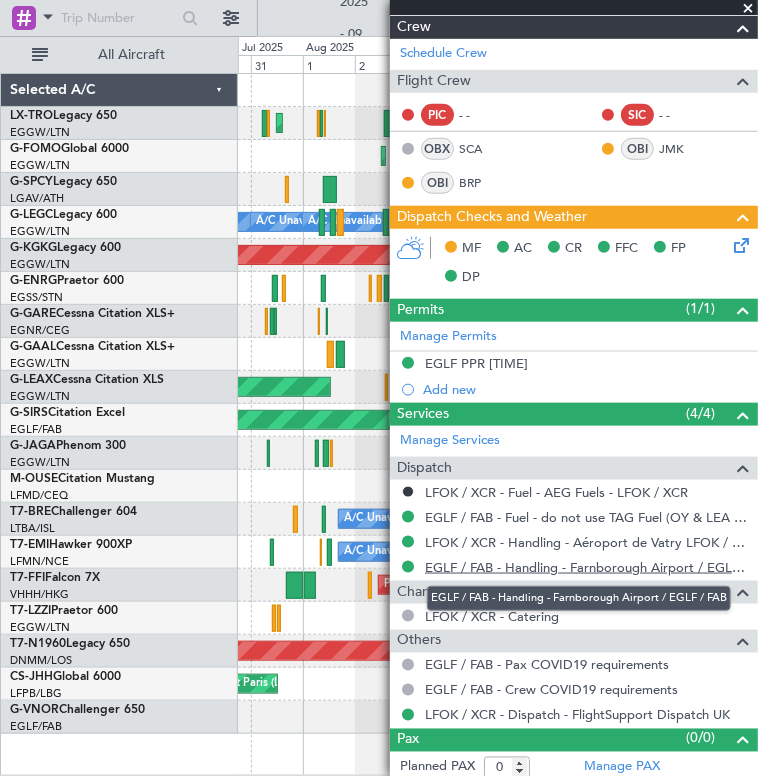 click on "EGLF / FAB - Handling - Farnborough Airport / EGLF / FAB" at bounding box center (586, 567) 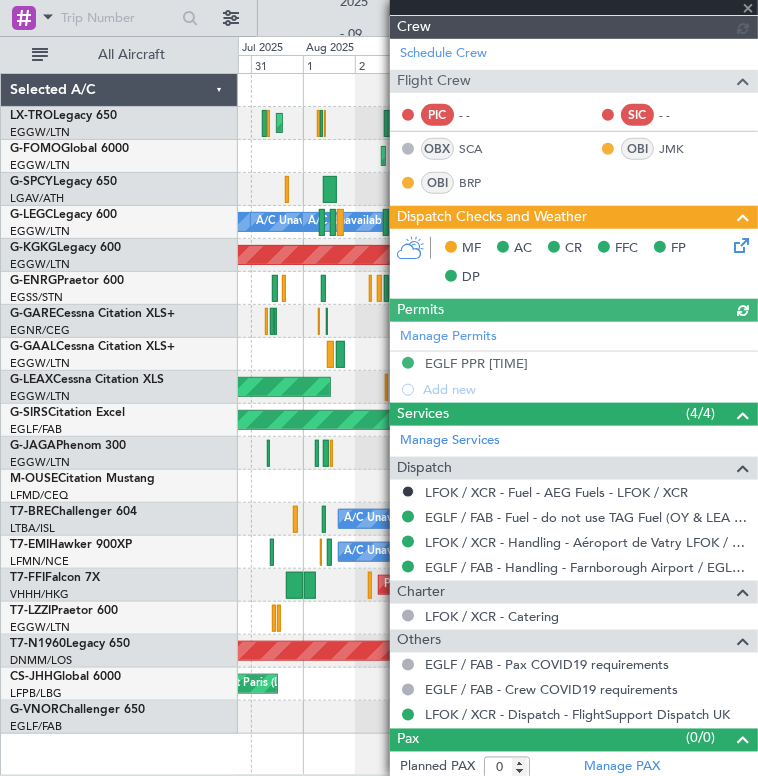 click at bounding box center [574, 8] 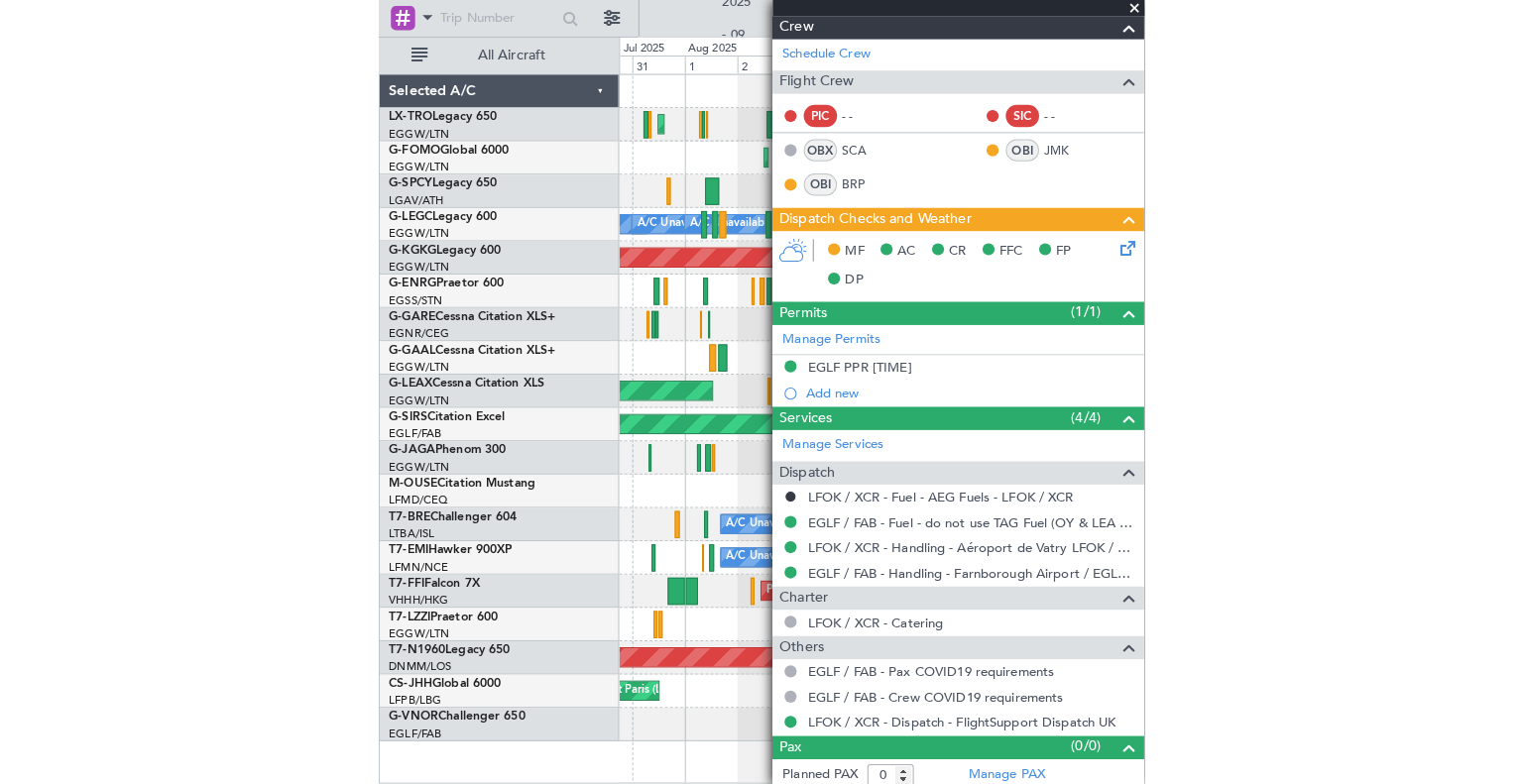 scroll, scrollTop: 0, scrollLeft: 0, axis: both 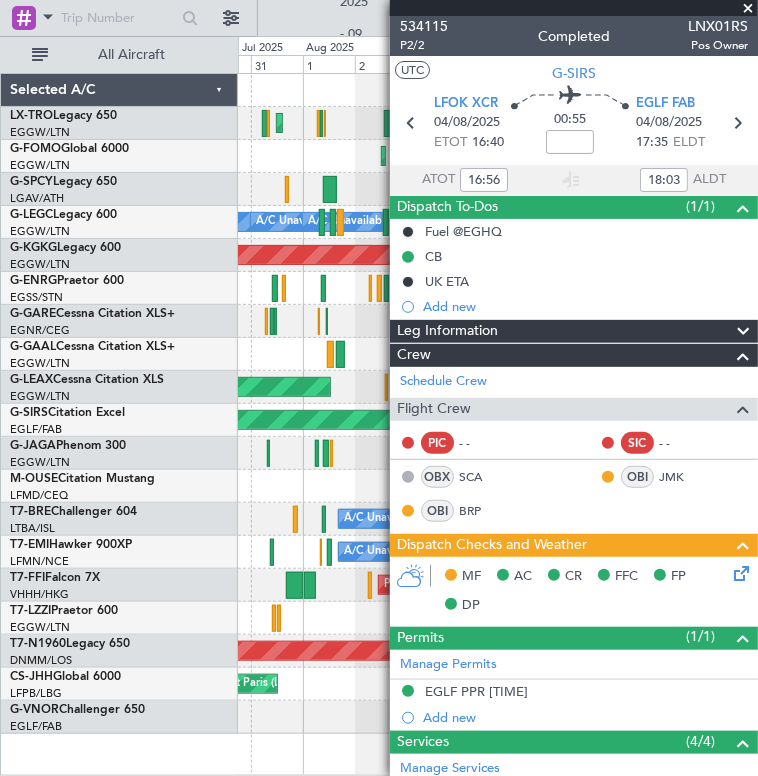 click at bounding box center (748, 9) 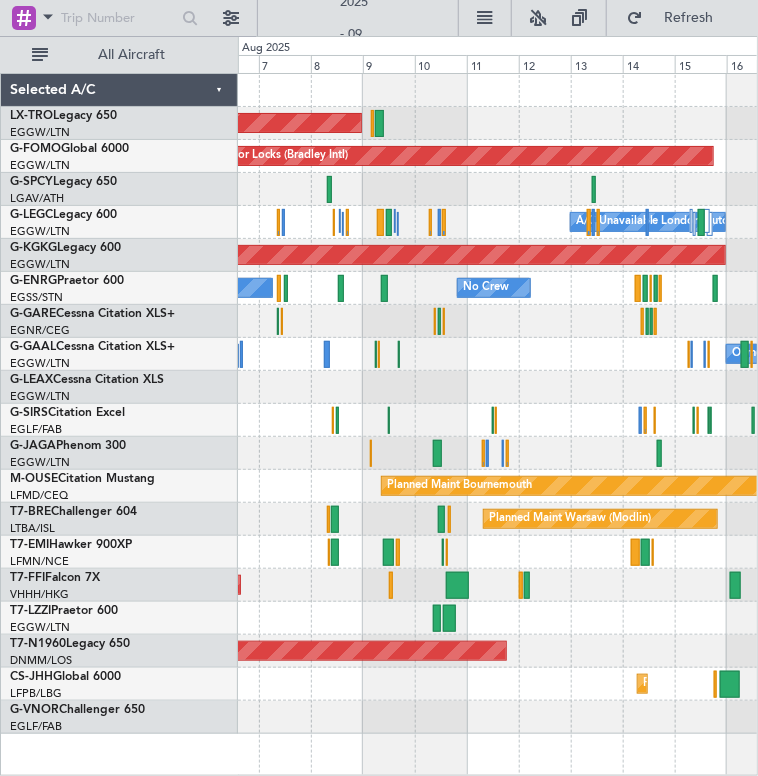 click 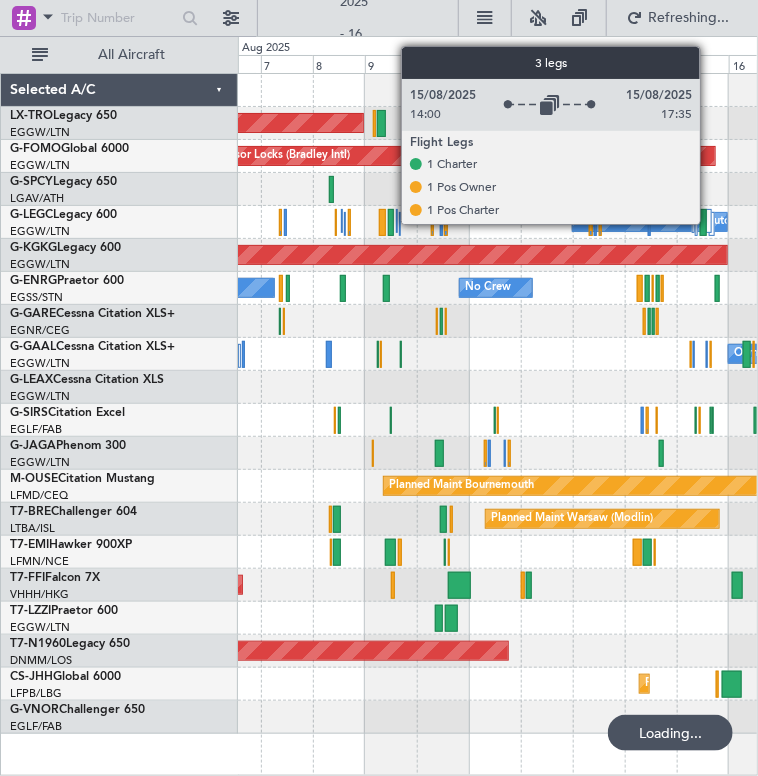 click 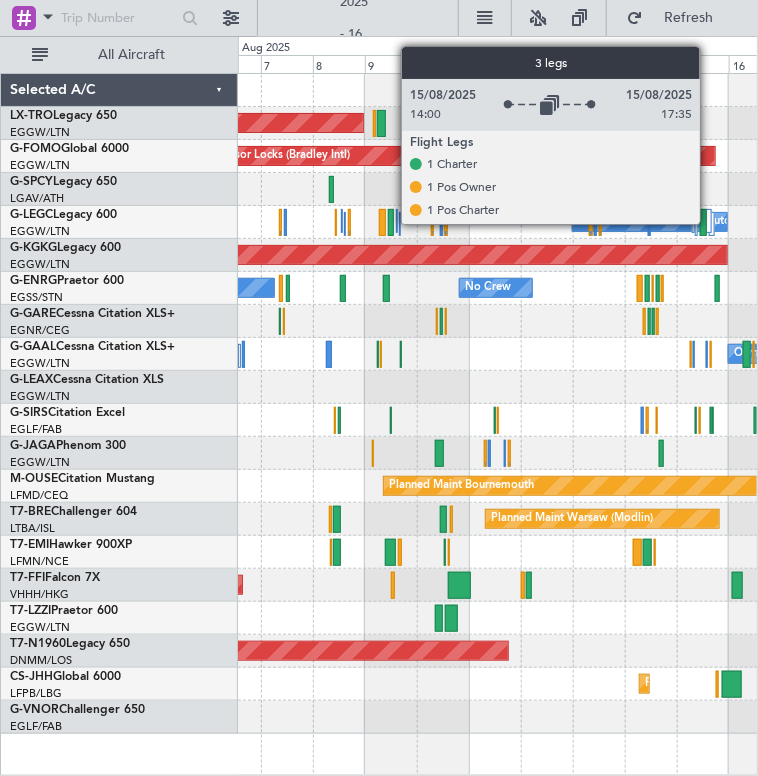 click 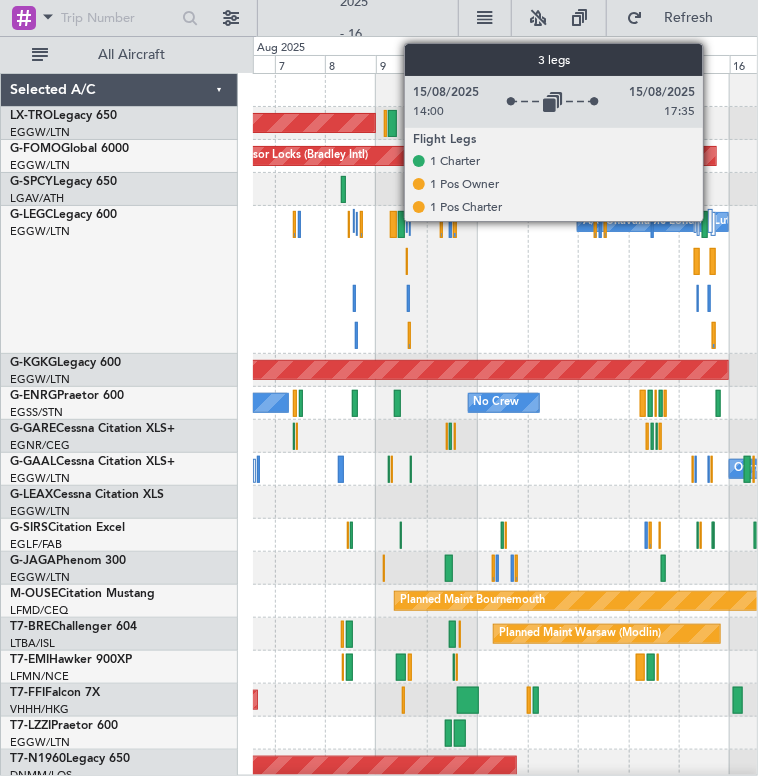 click 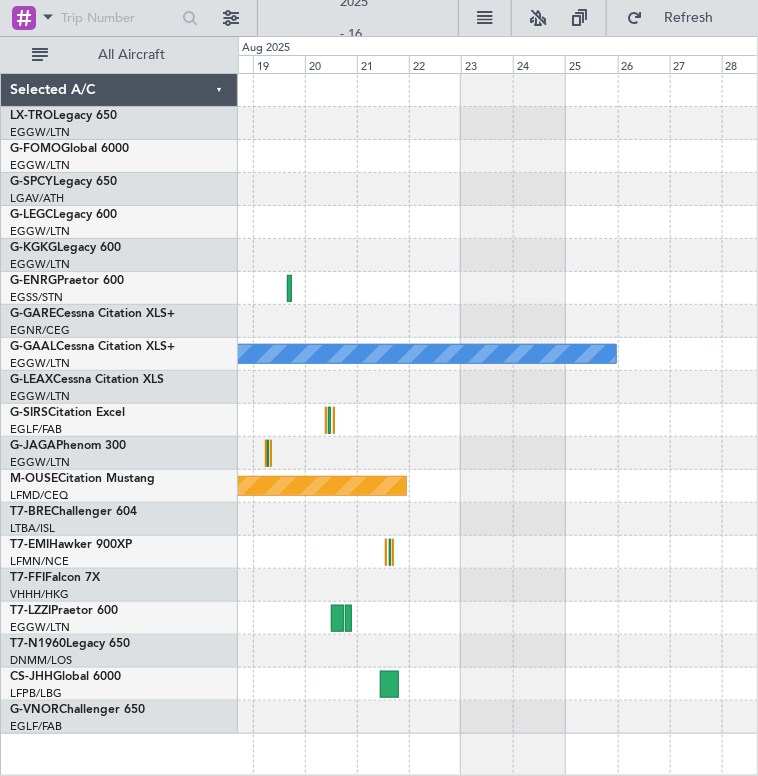 click on "06 Aug 2025 - 16 Aug 2025  Refresh Quick Links All Aircraft
Owner London (Luton)
Planned Maint Bournemouth
Selected A/C
LX-TRO  Legacy 650
EGGW/LTN
London (Luton)
G-FOMO  Global 6000
EGGW/LTN
London (Luton)
G-SPCY  Legacy 650
LGAV/ATH
Athens (Eleftherios Venizelos Intl)
G-LEGC  Legacy 600
EGGW/LTN
London (Luton)
G-KGKG  Legacy 600
EGGW/LTN
London (Luton)
G-ENRG  Praetor 600
EGSS/STN
London (Stansted)
G-GARE  Cessna Citation XLS+
Chester 0" at bounding box center [379, 388] 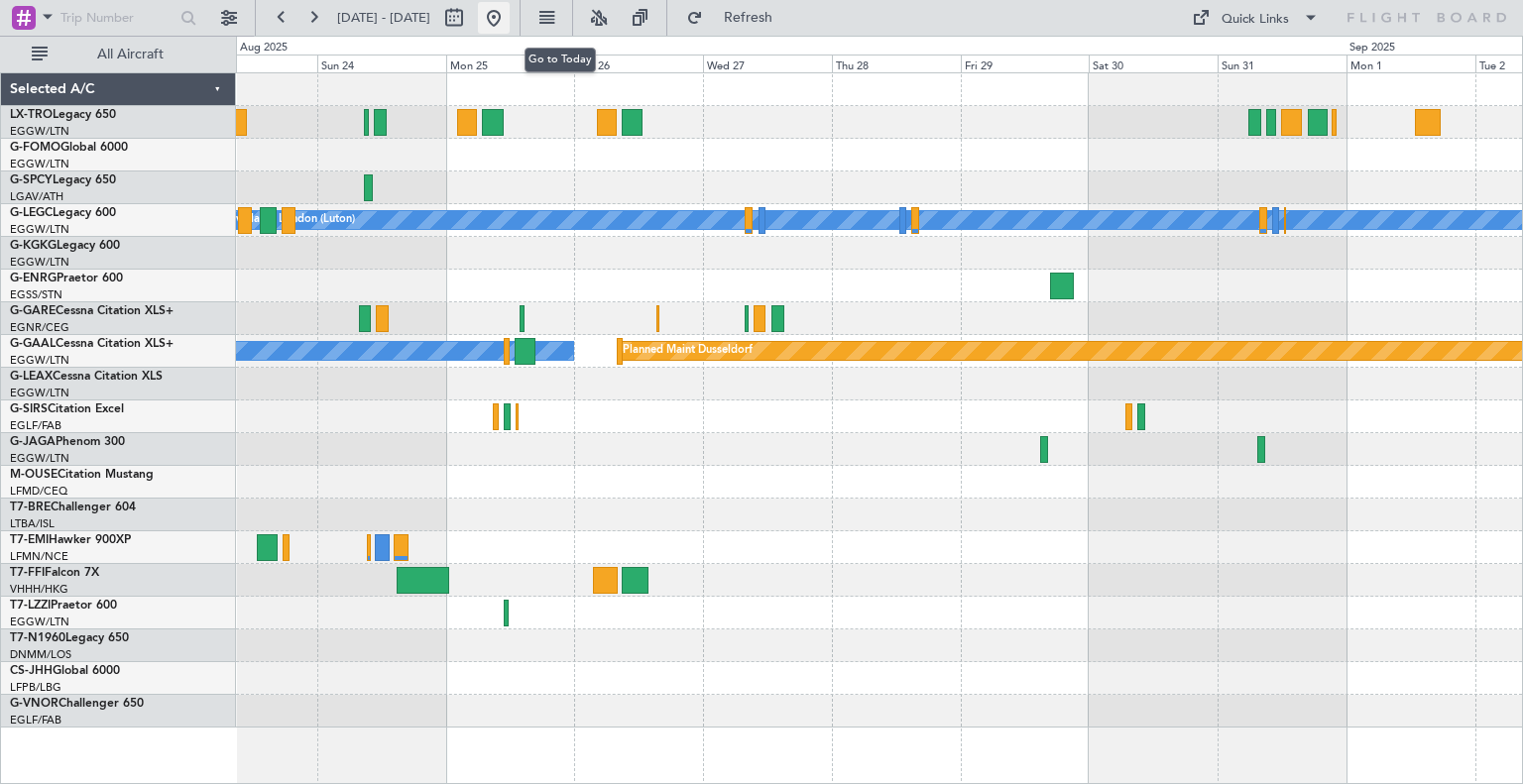 click at bounding box center (494, 18) 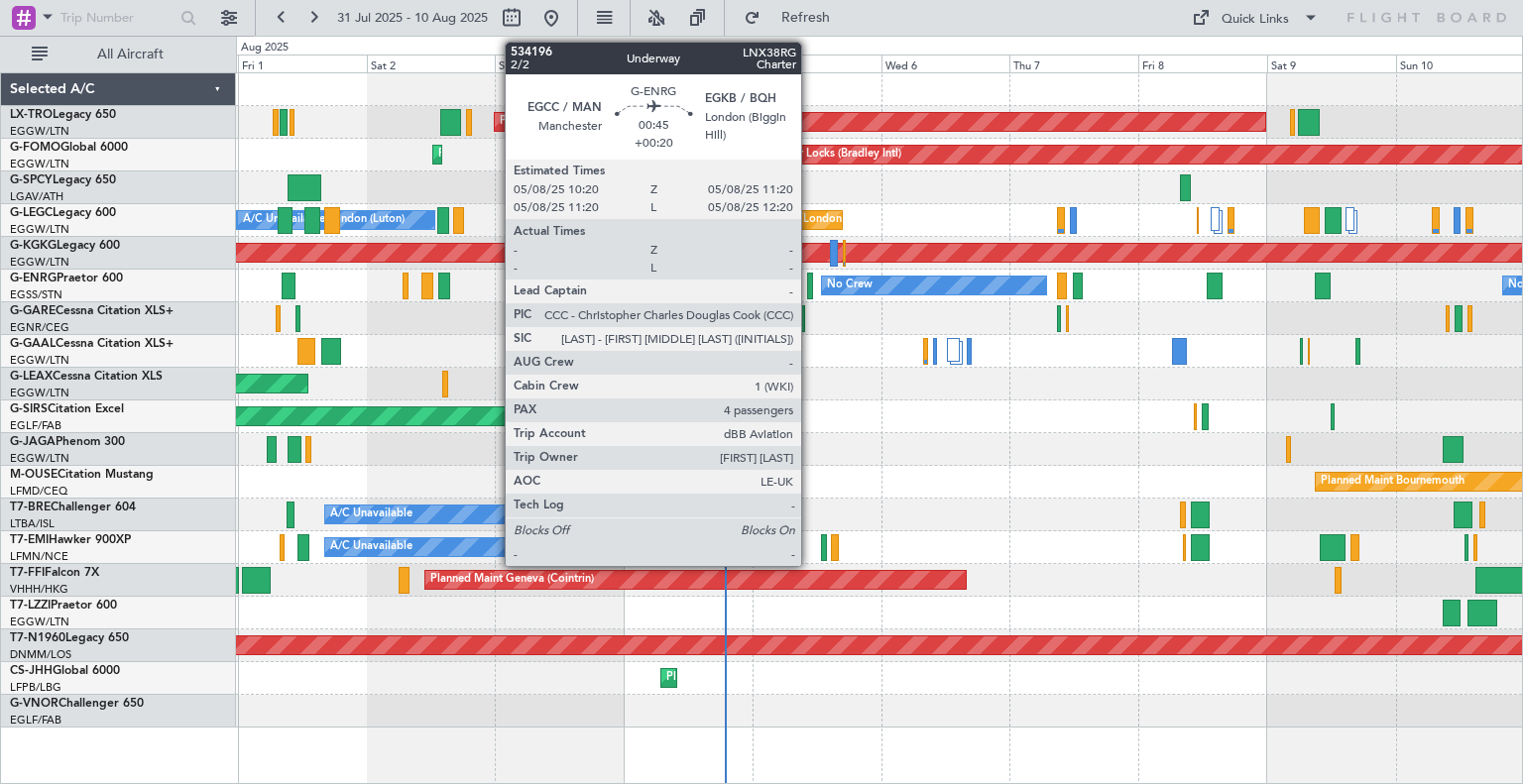 click 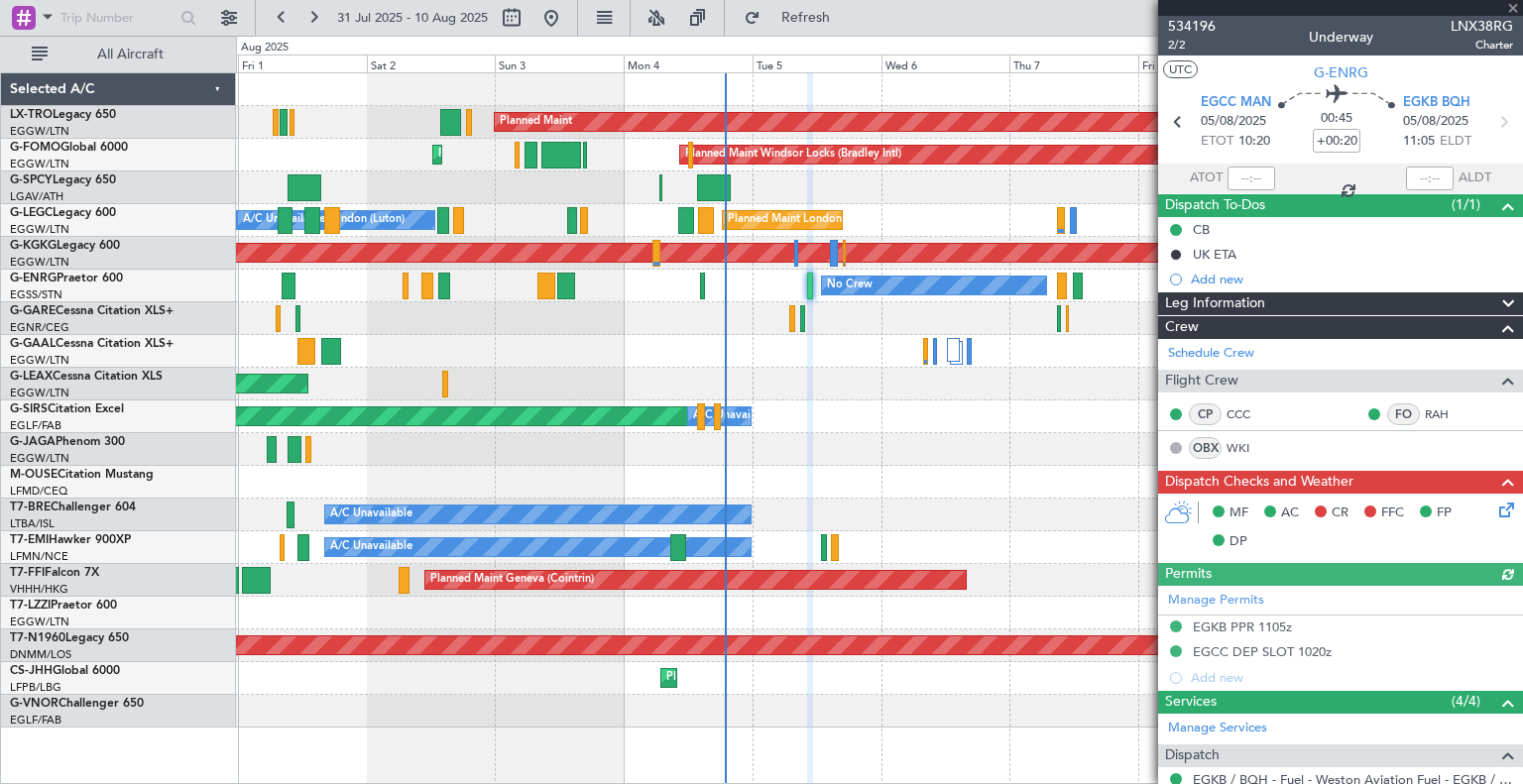 click 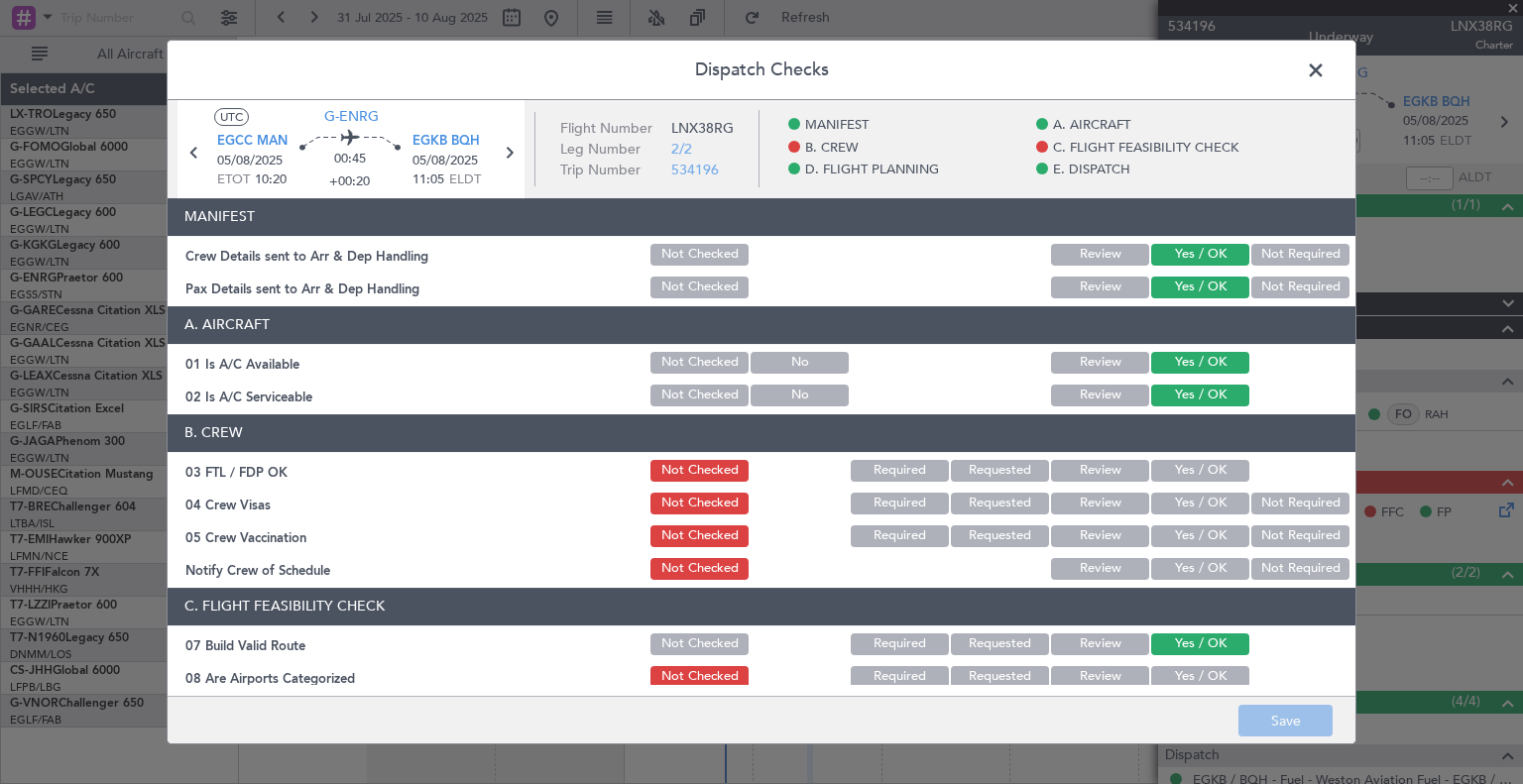 click on "Yes / OK" 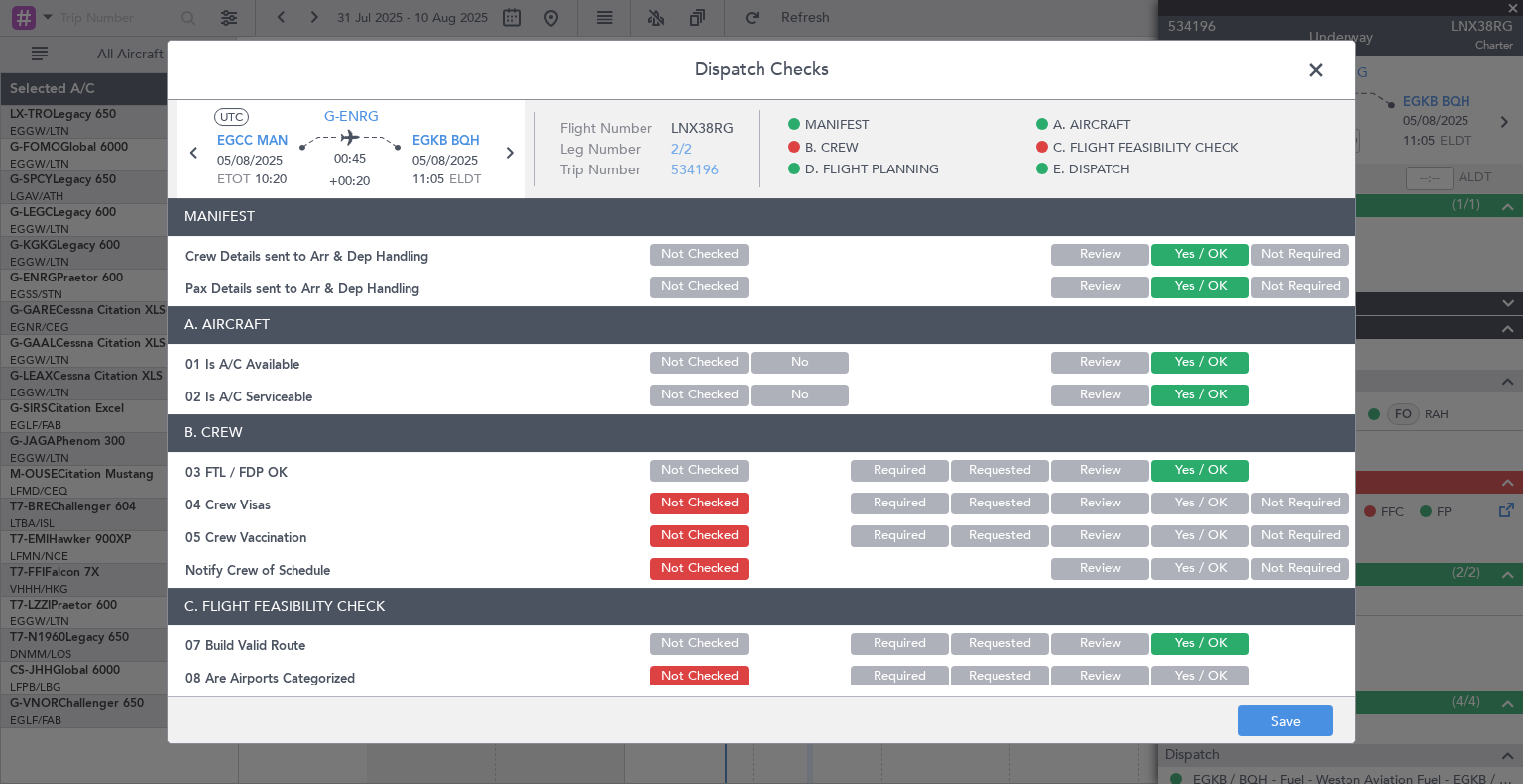 click on "Yes / OK" 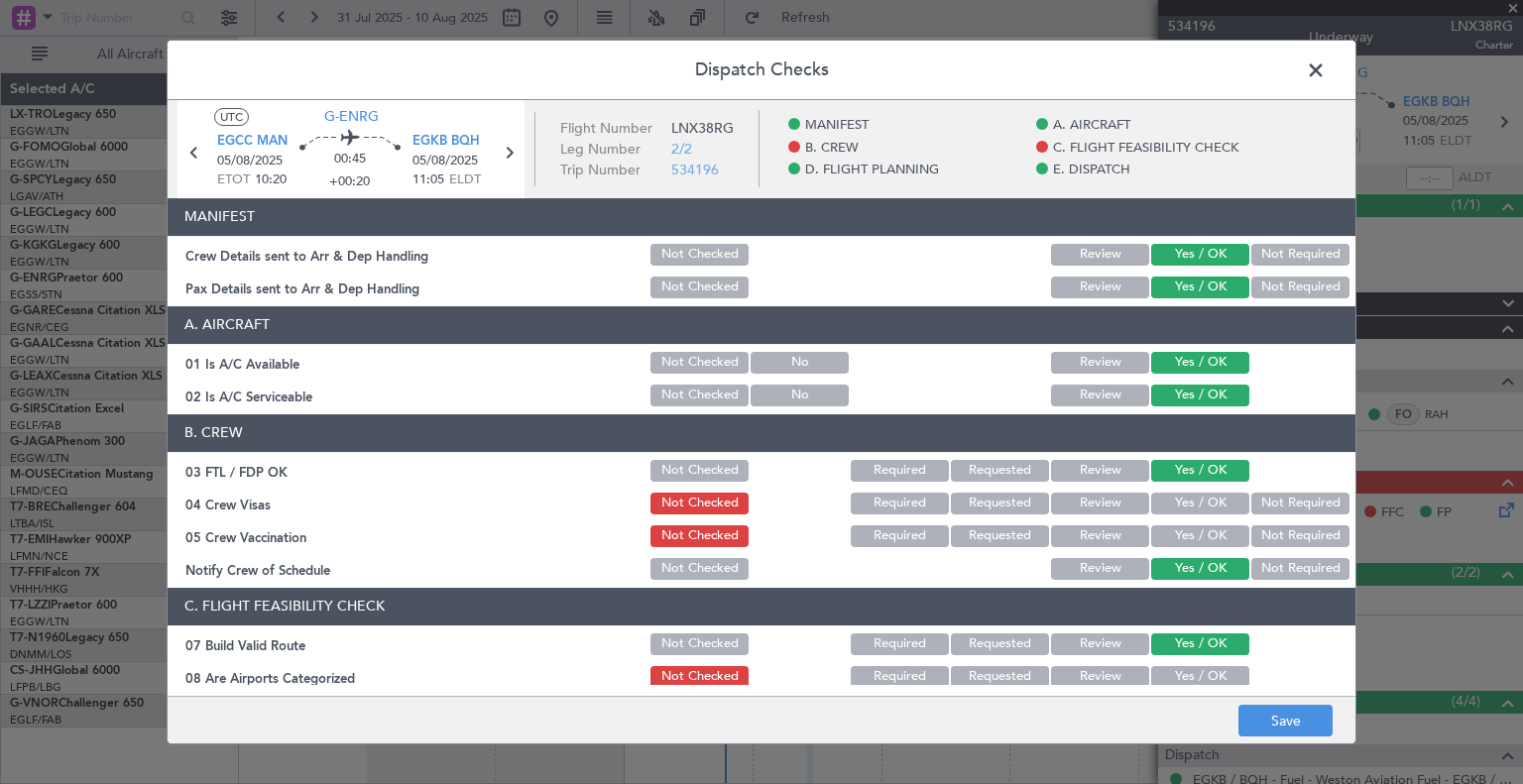 click on "Not Required" 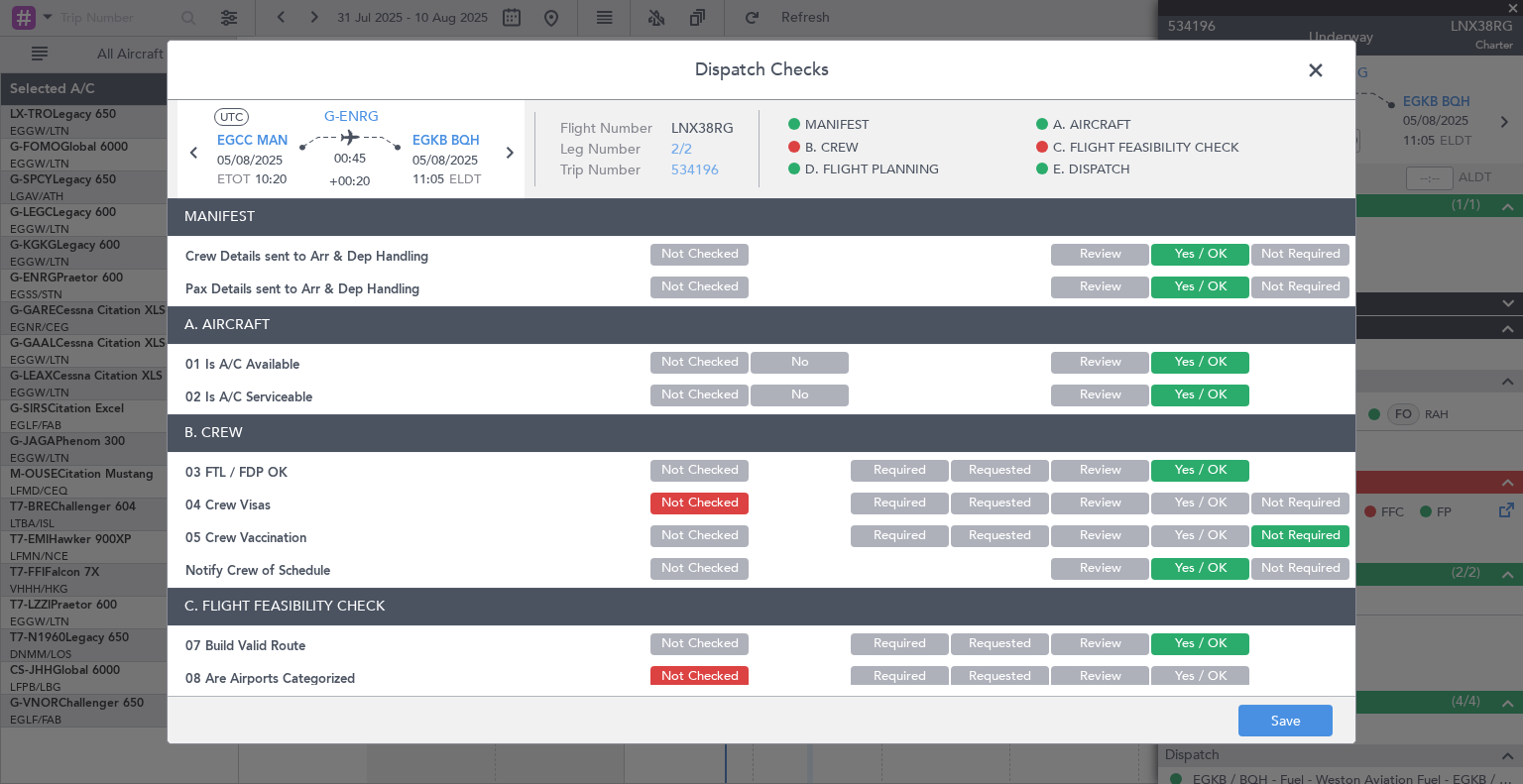 click on "Not Required" 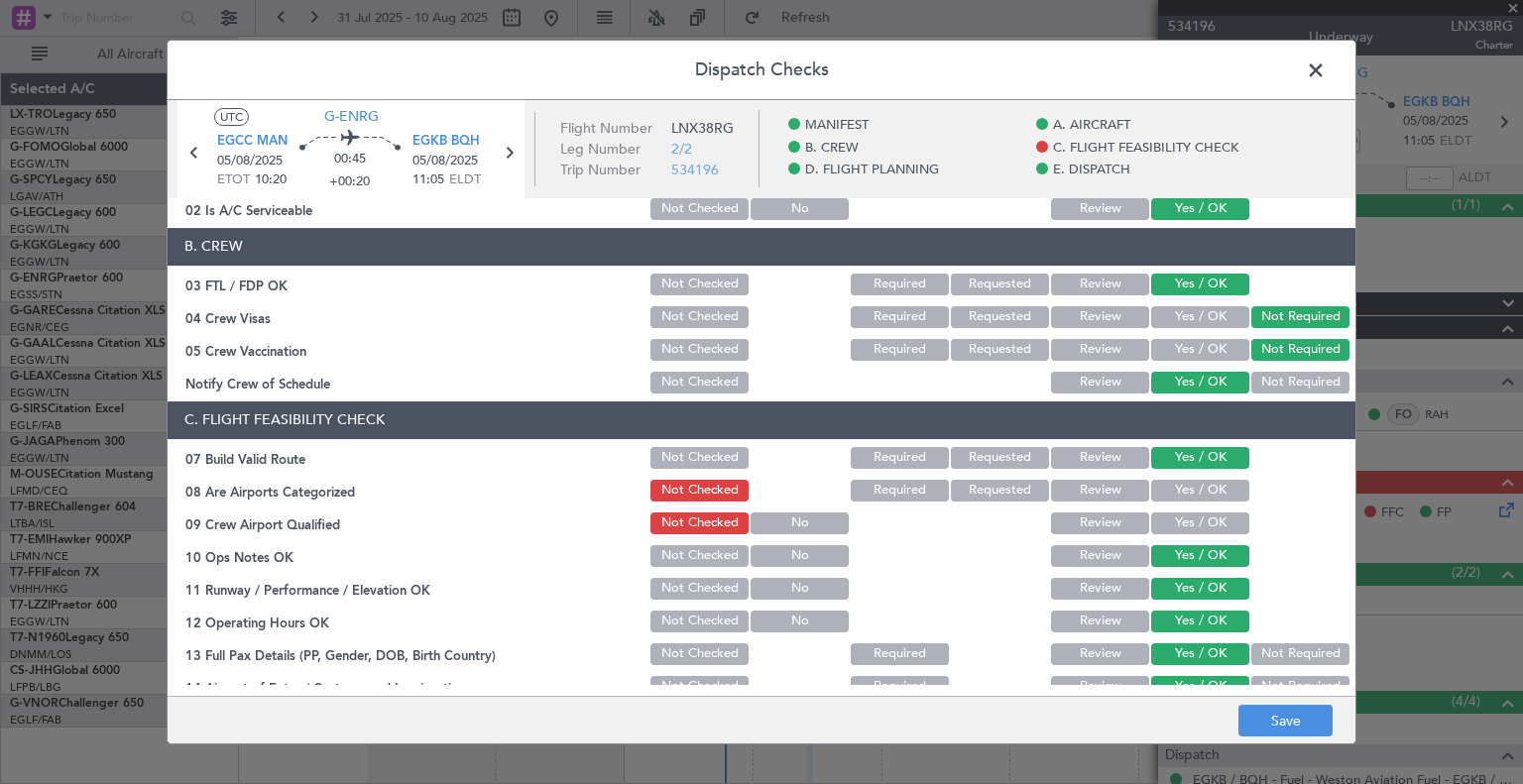 scroll, scrollTop: 190, scrollLeft: 0, axis: vertical 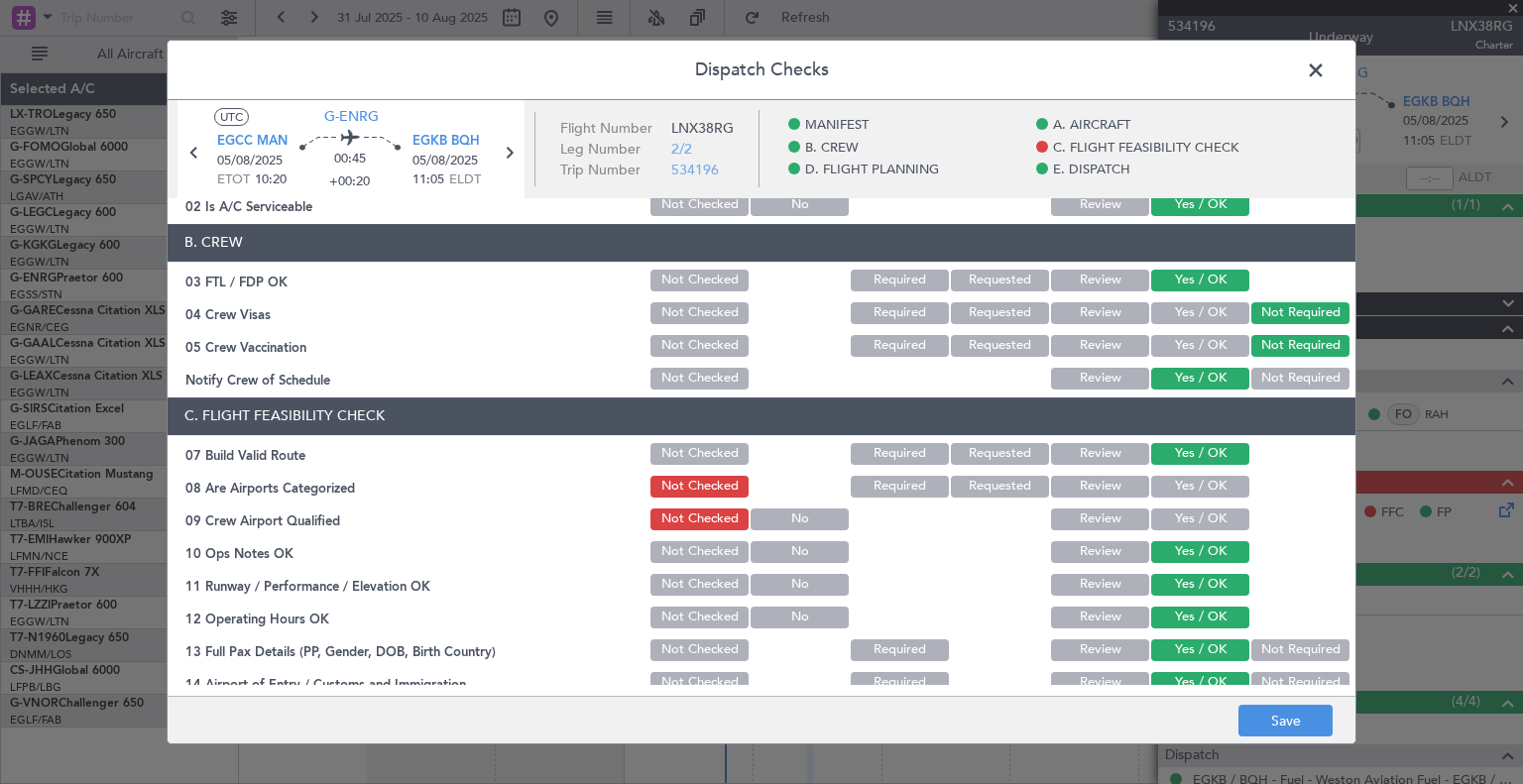 click on "Yes / OK" 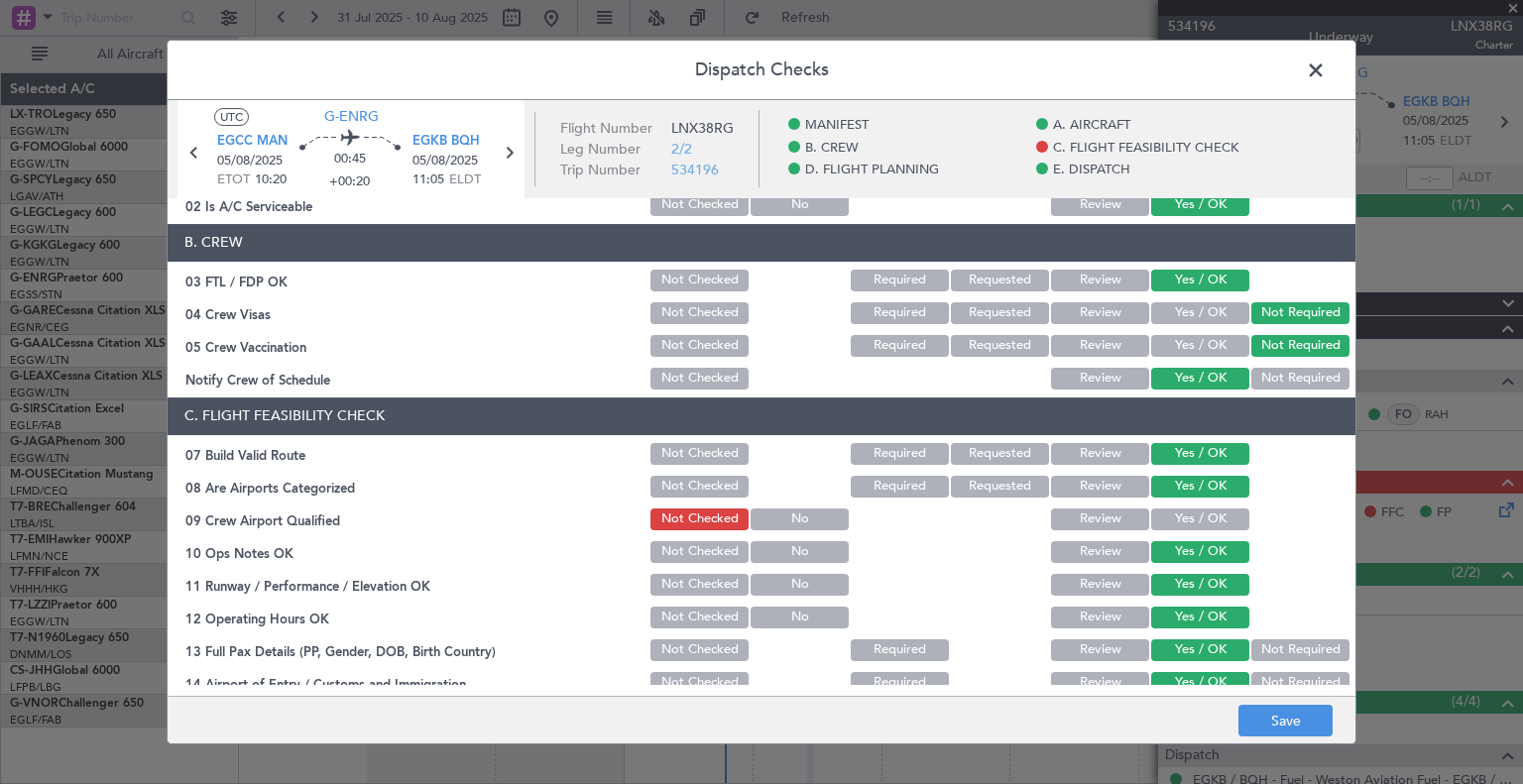 click on "Yes / OK" 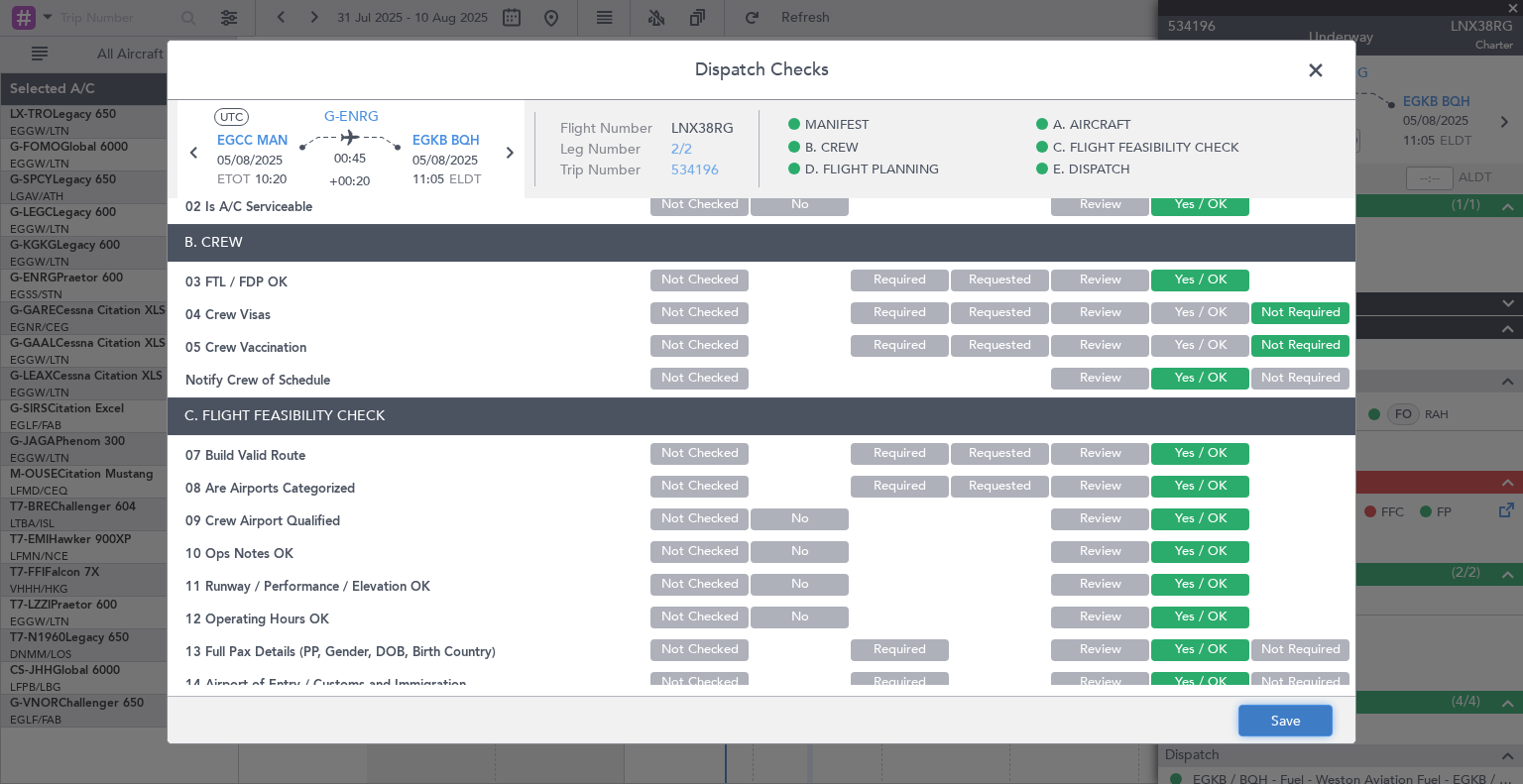 click on "Save" 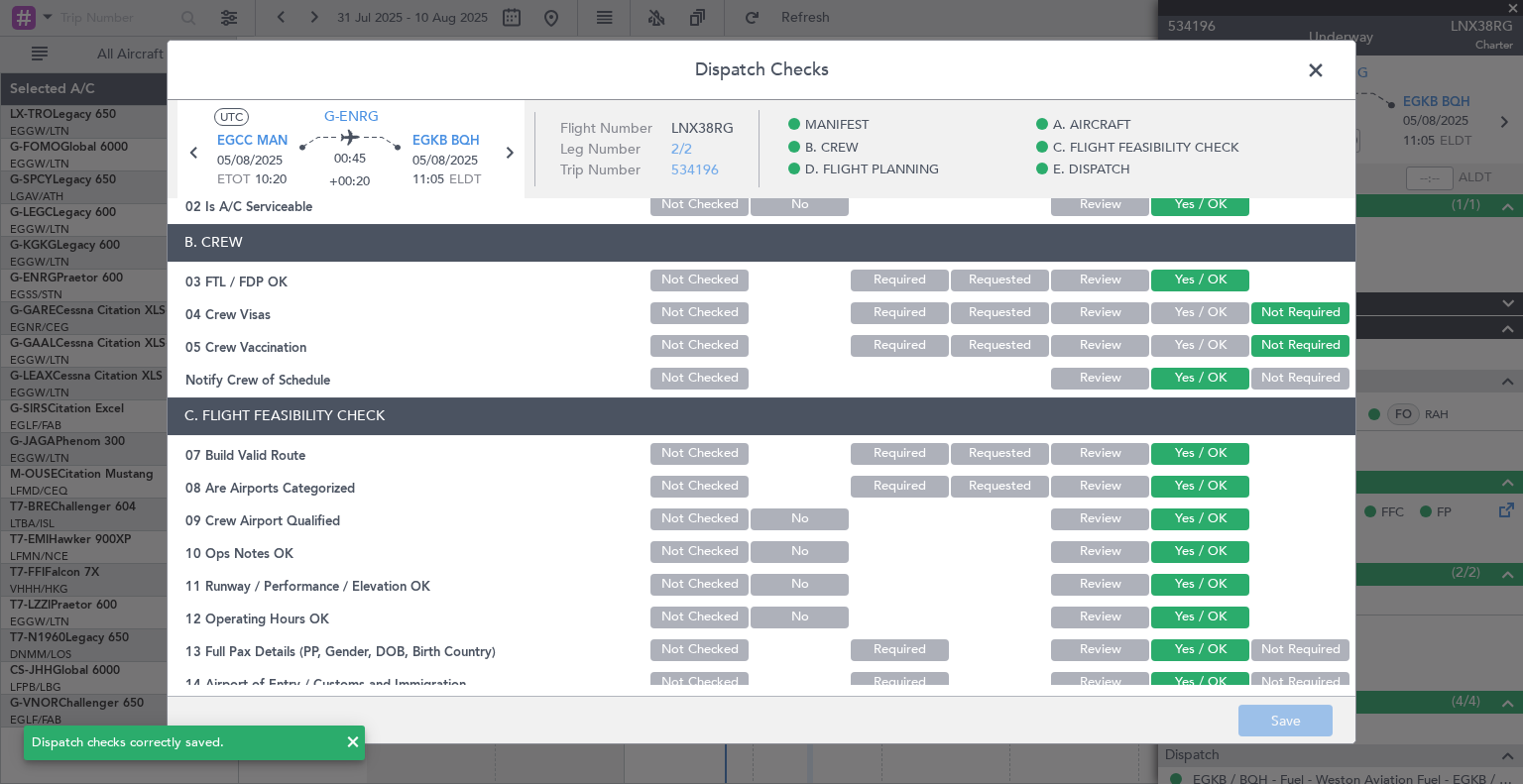 click 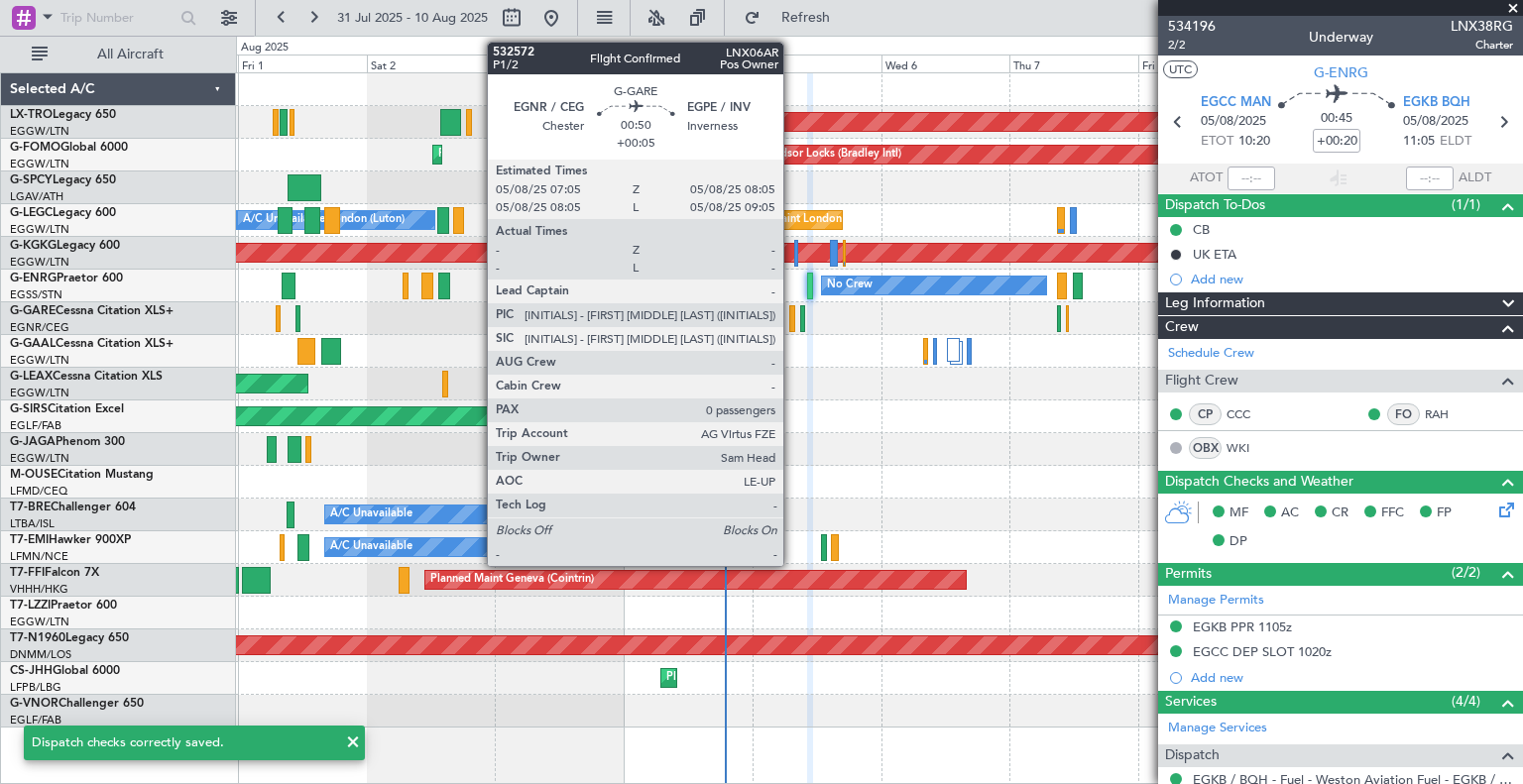 click 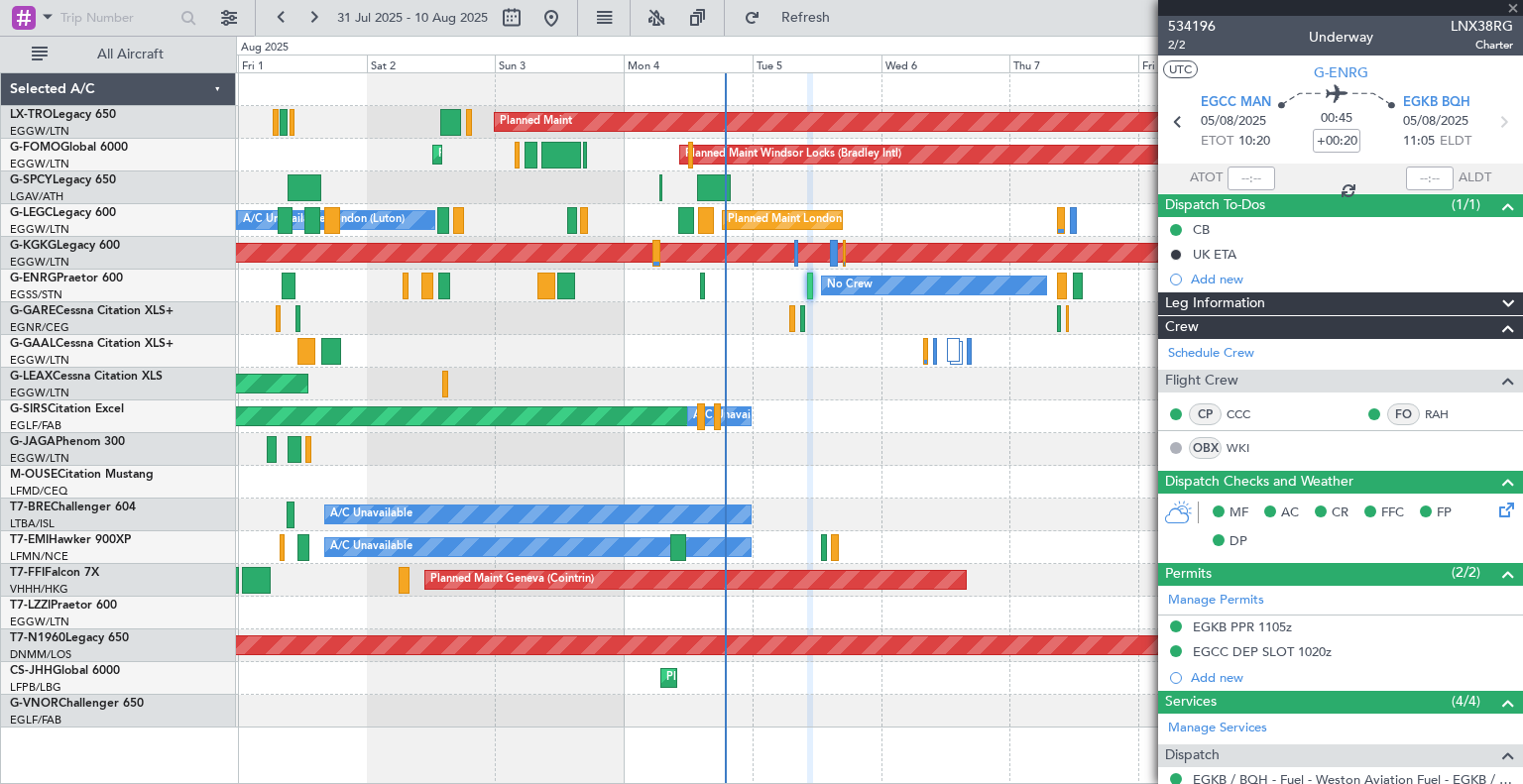 type on "+00:05" 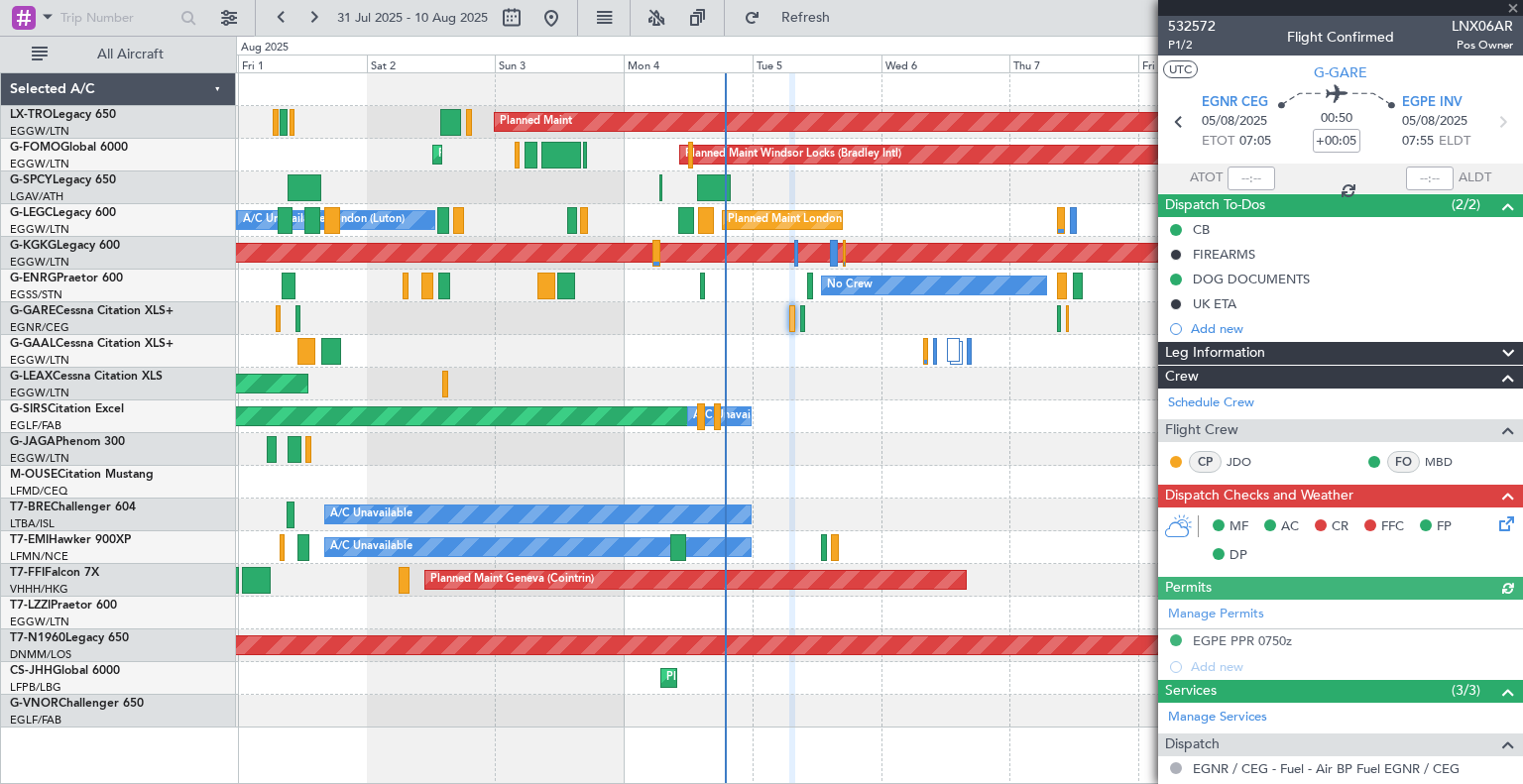 click 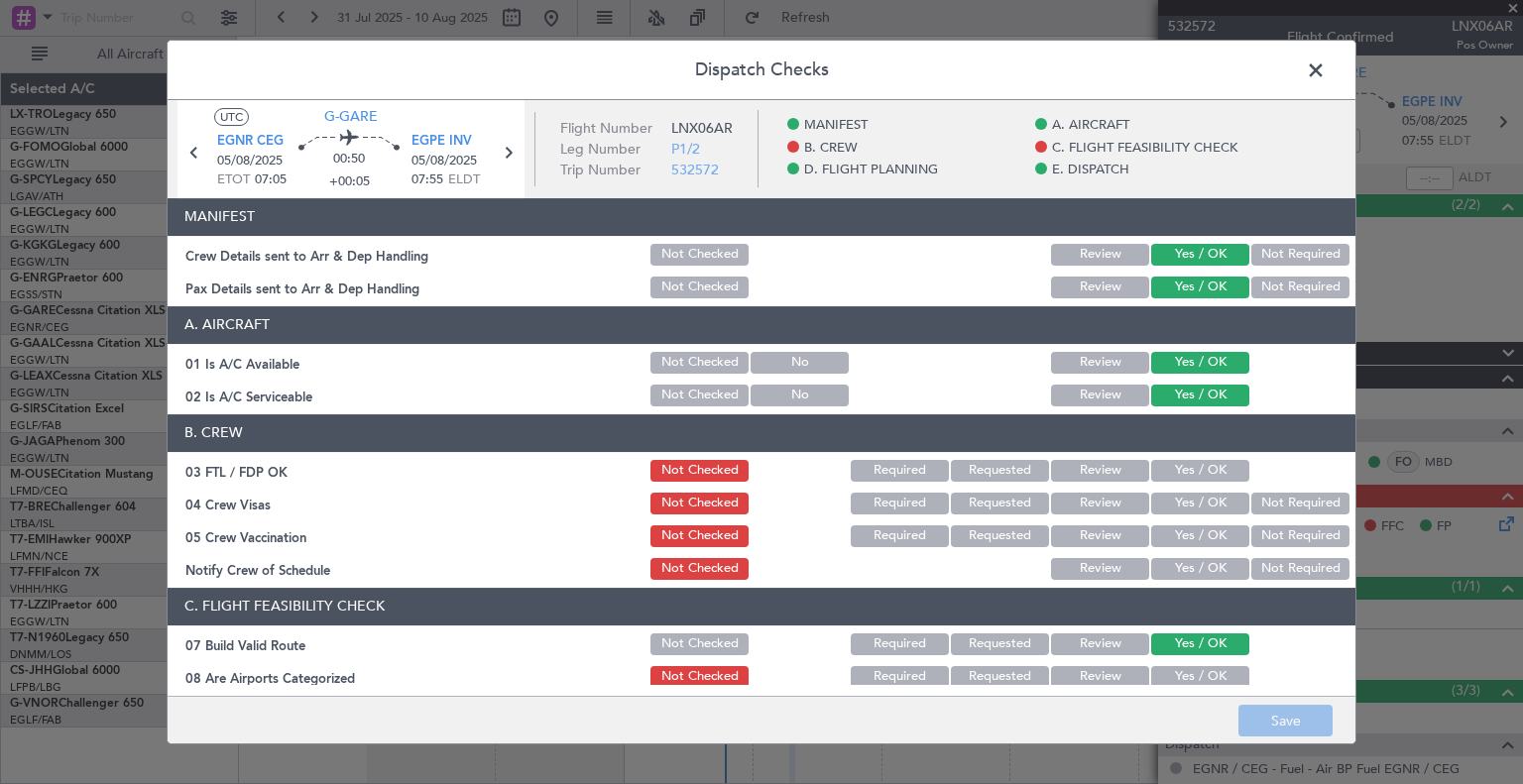click on "Yes / OK" 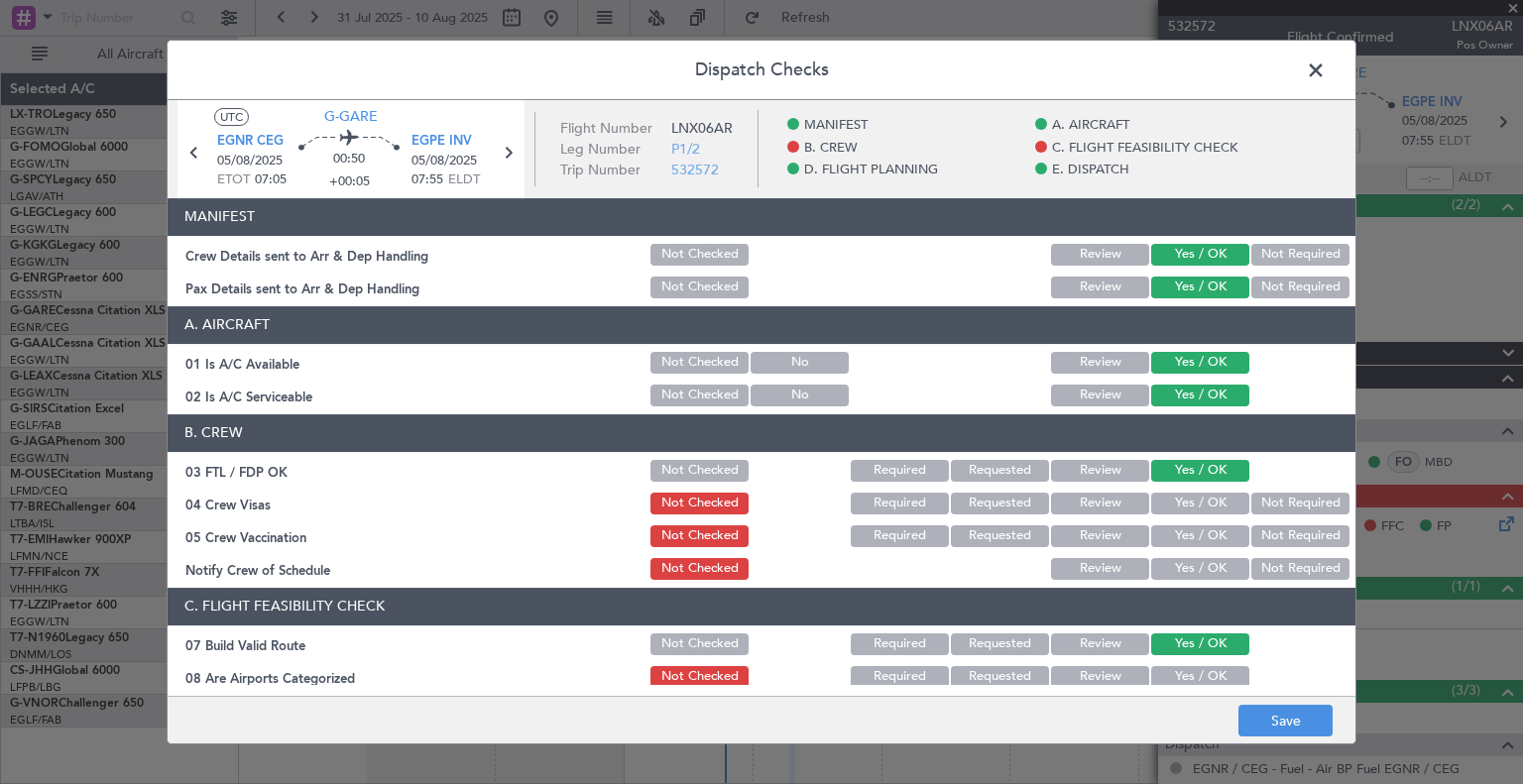 click on "Yes / OK" 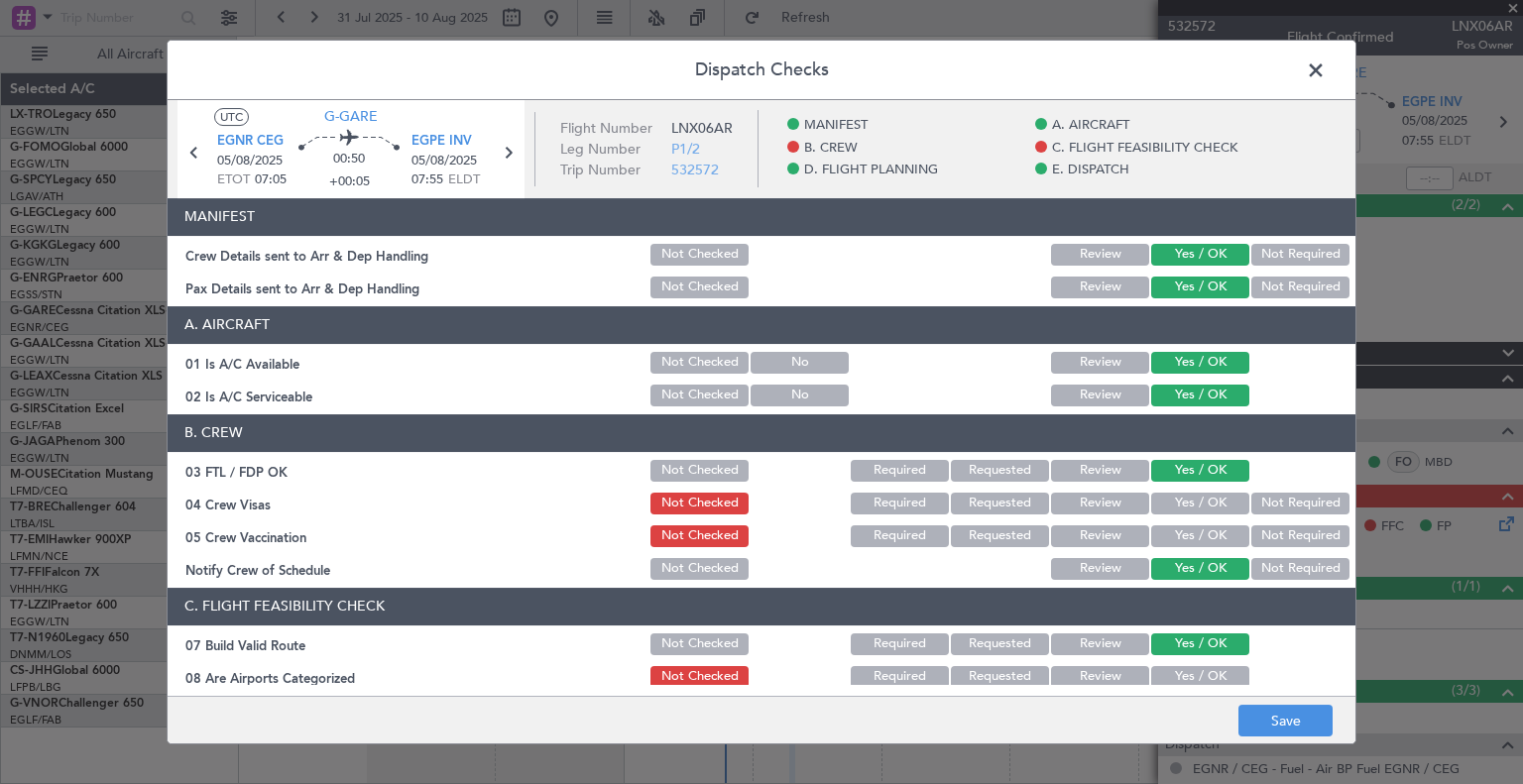 click on "Not Required" 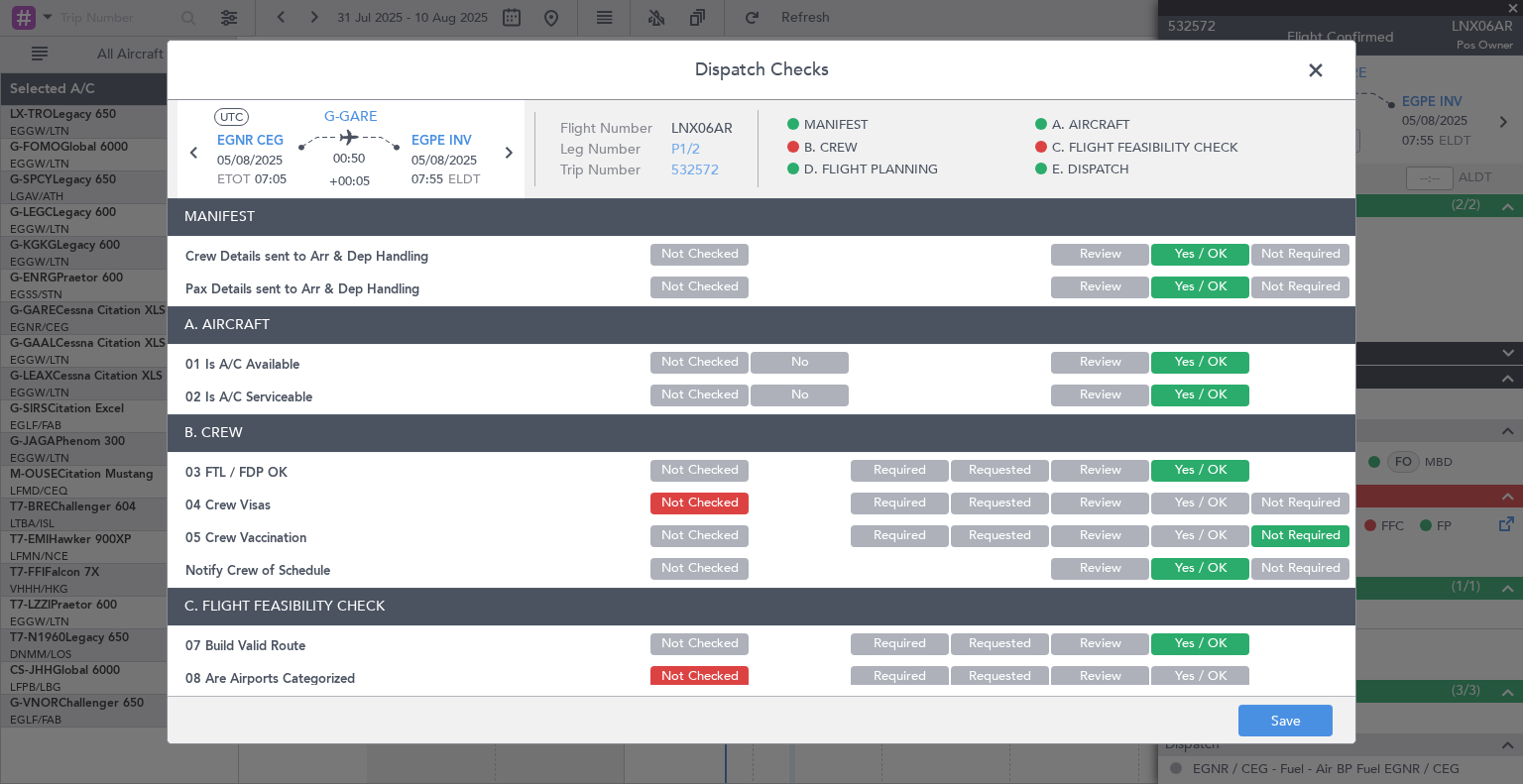 click on "Not Required" 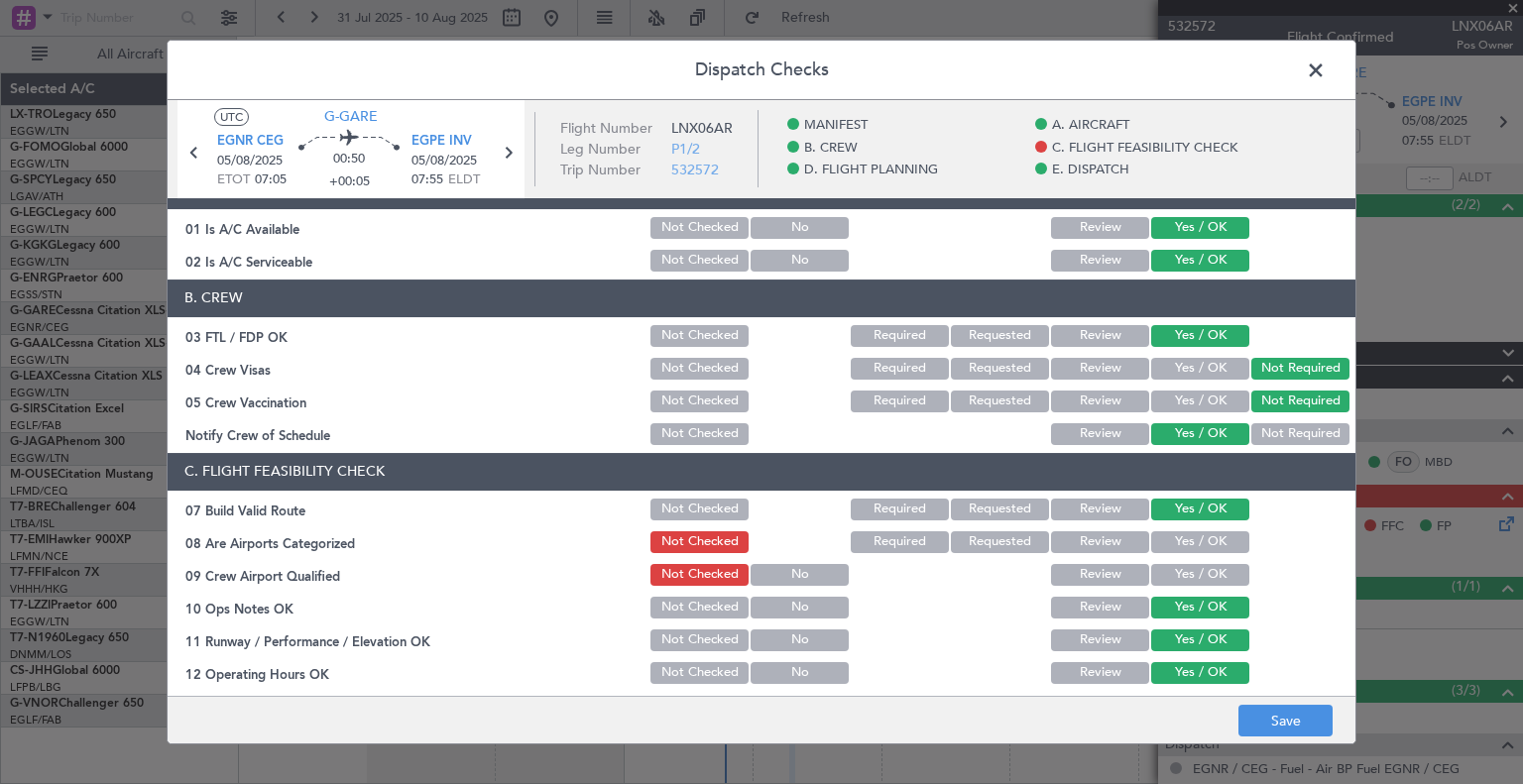 scroll, scrollTop: 135, scrollLeft: 0, axis: vertical 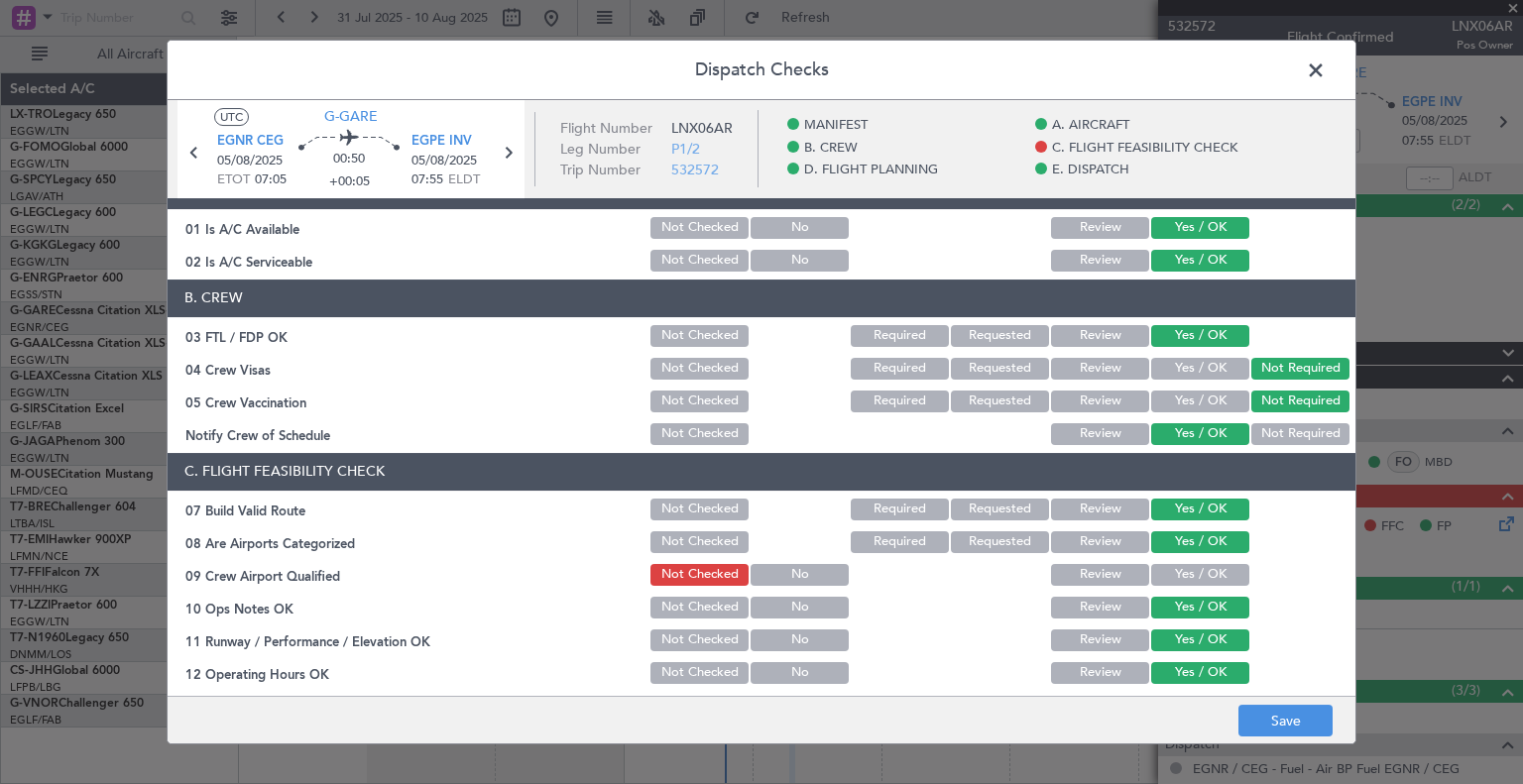 click on "Yes / OK" 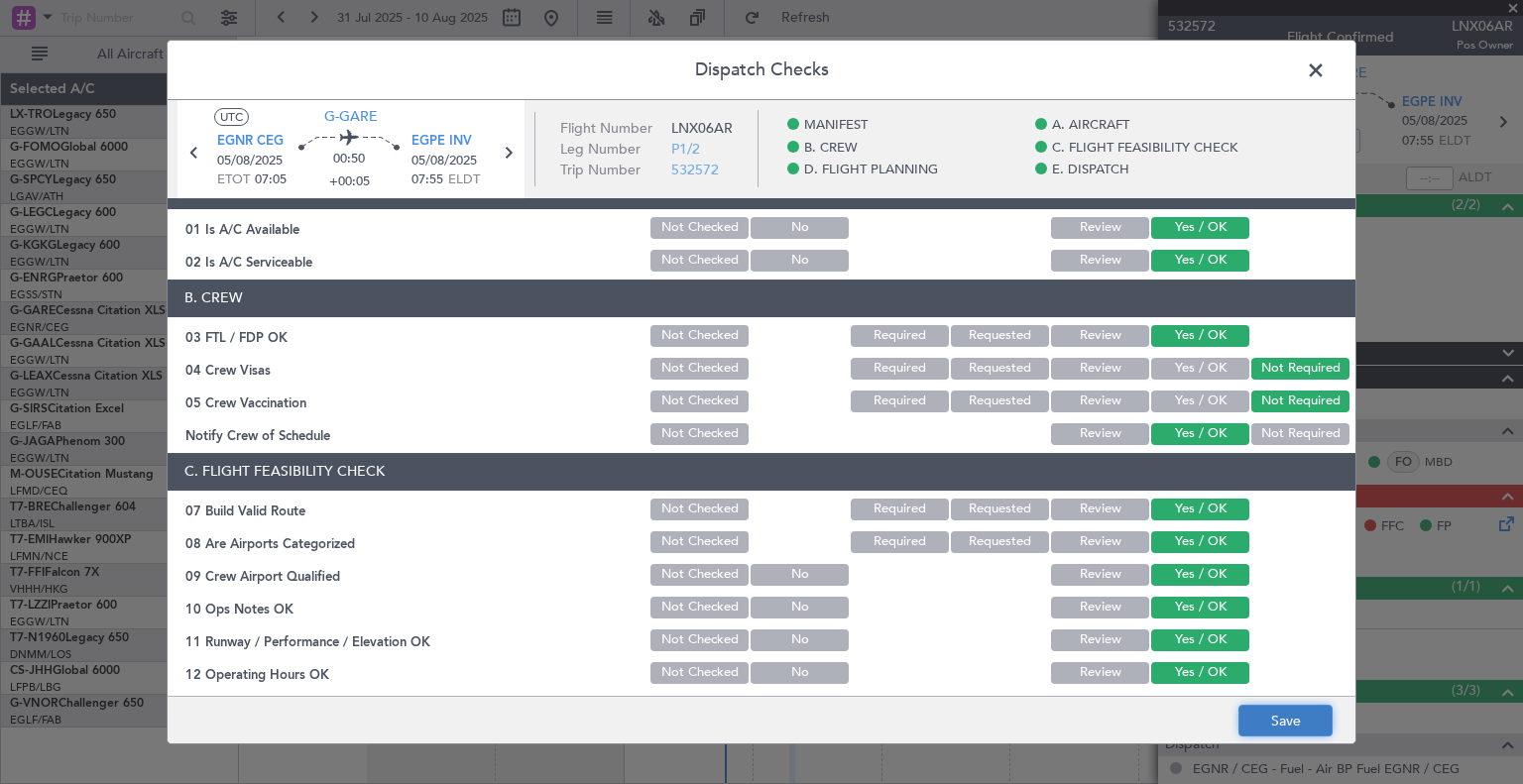 click on "Save" 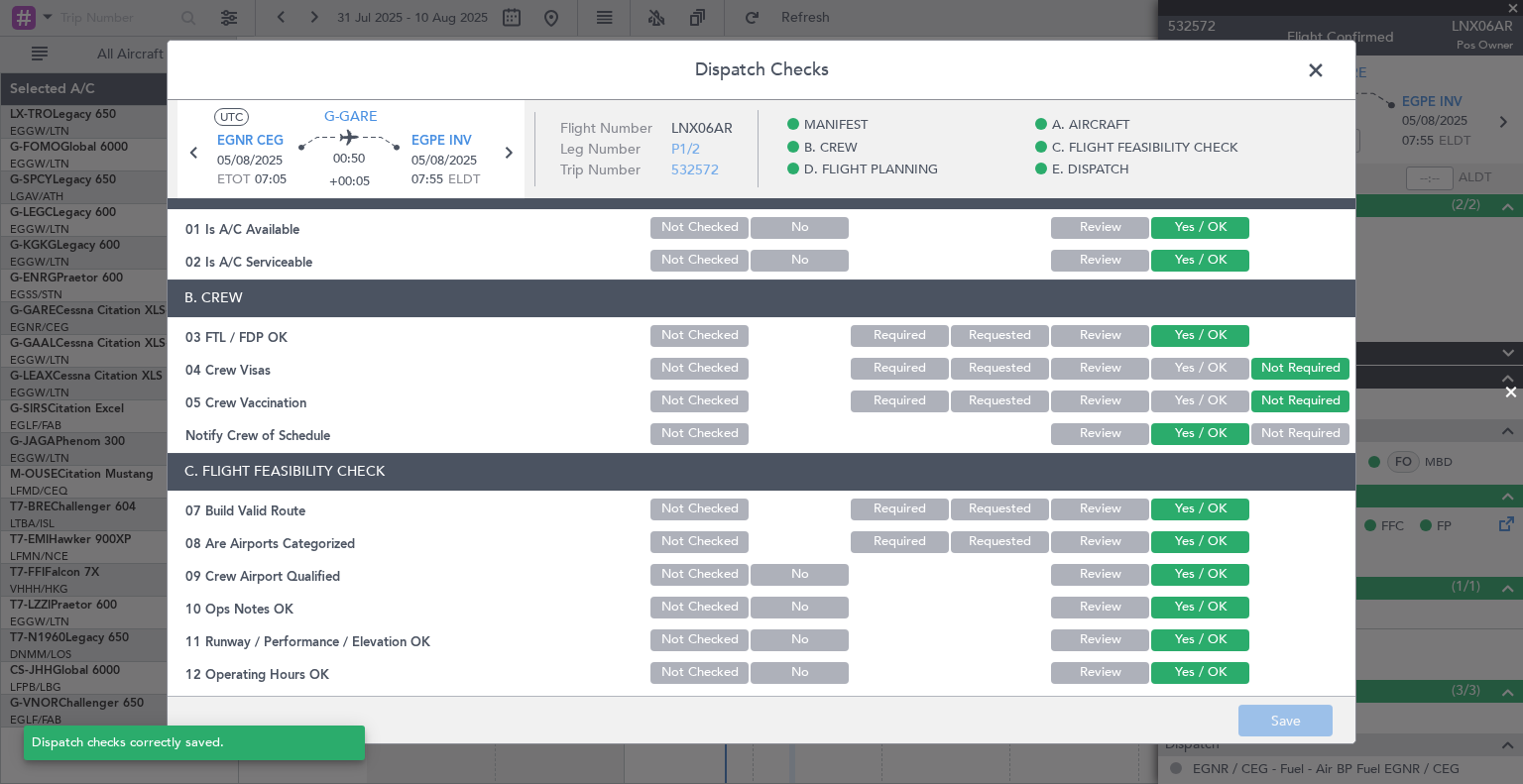 click 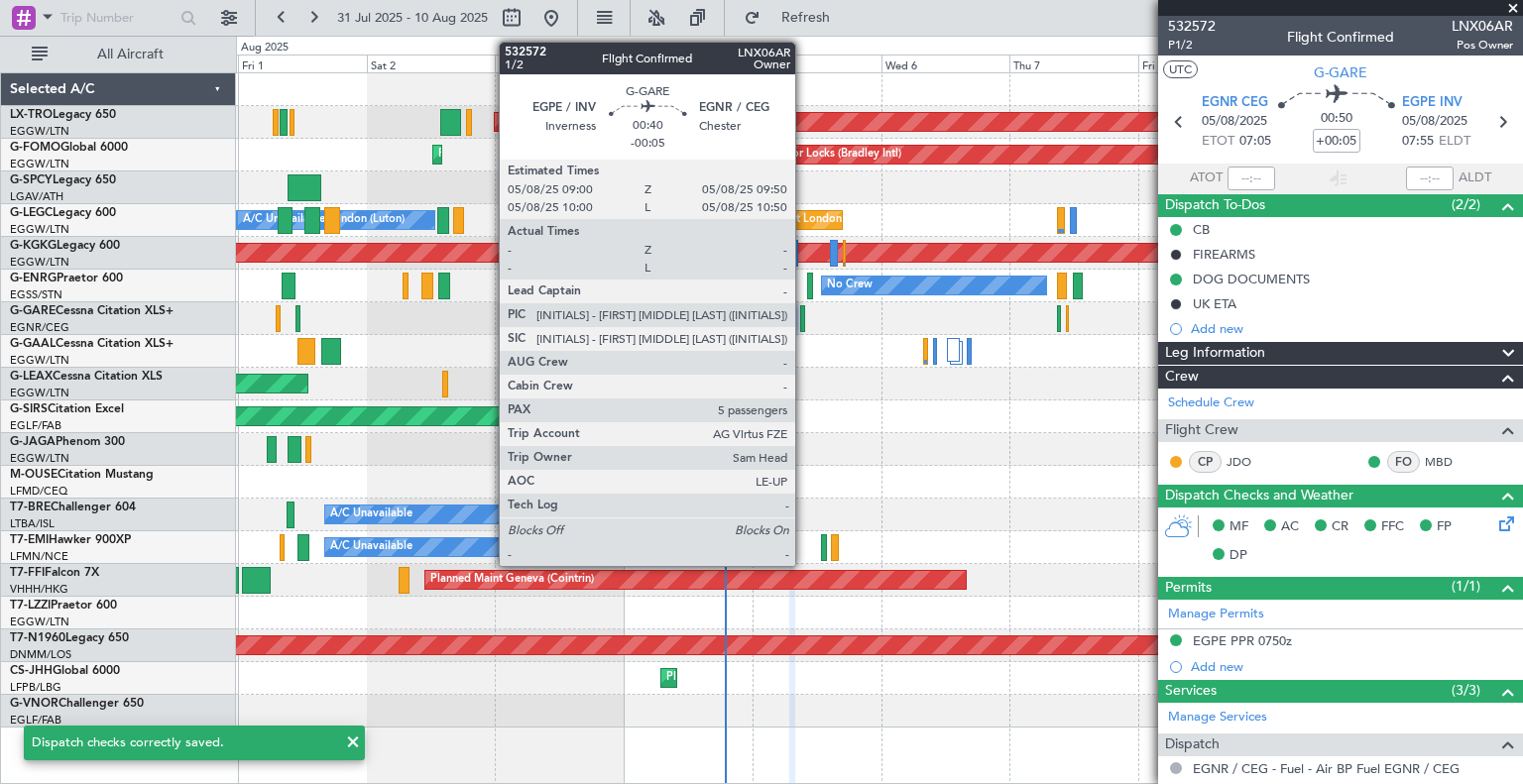 click 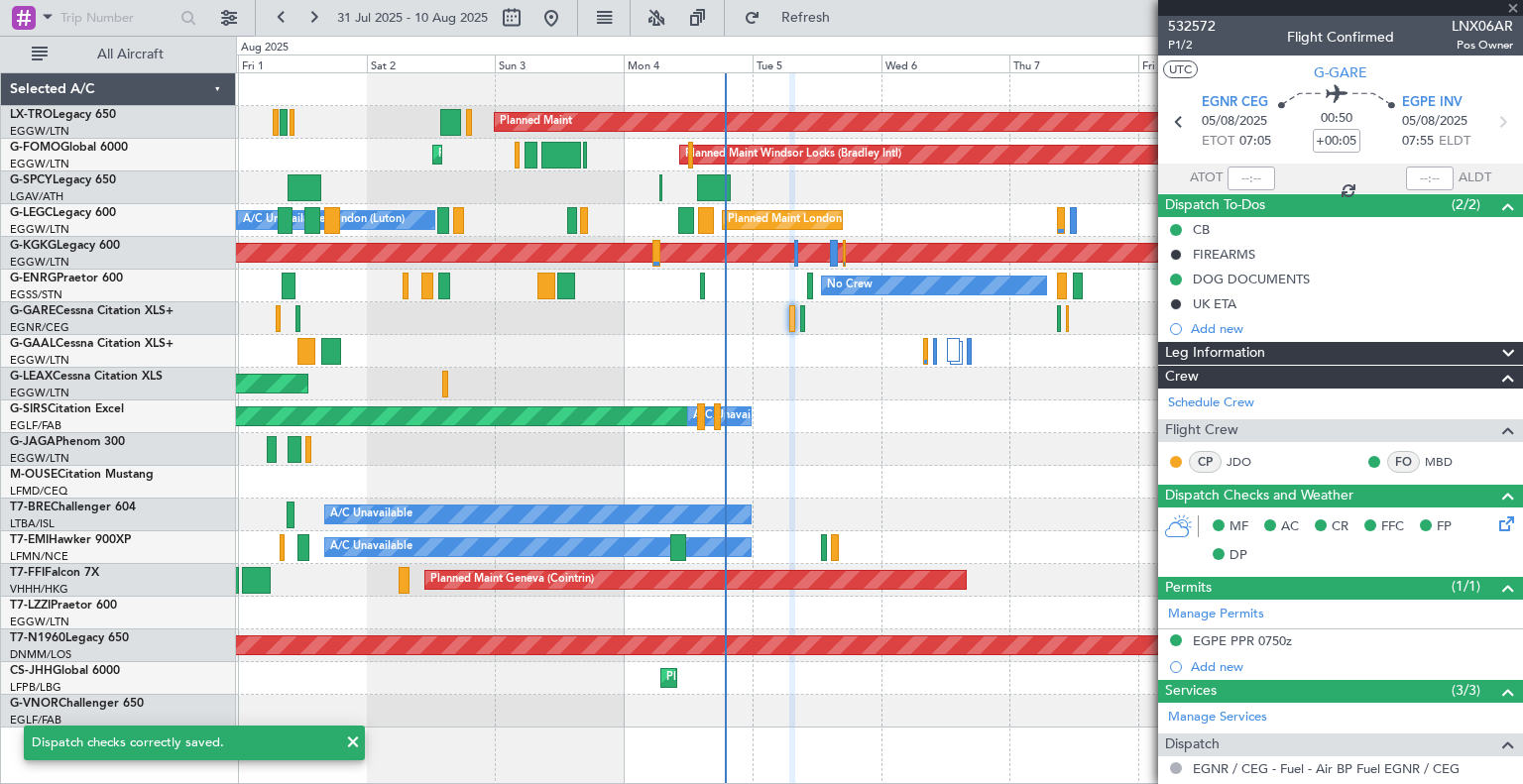 type on "-00:05" 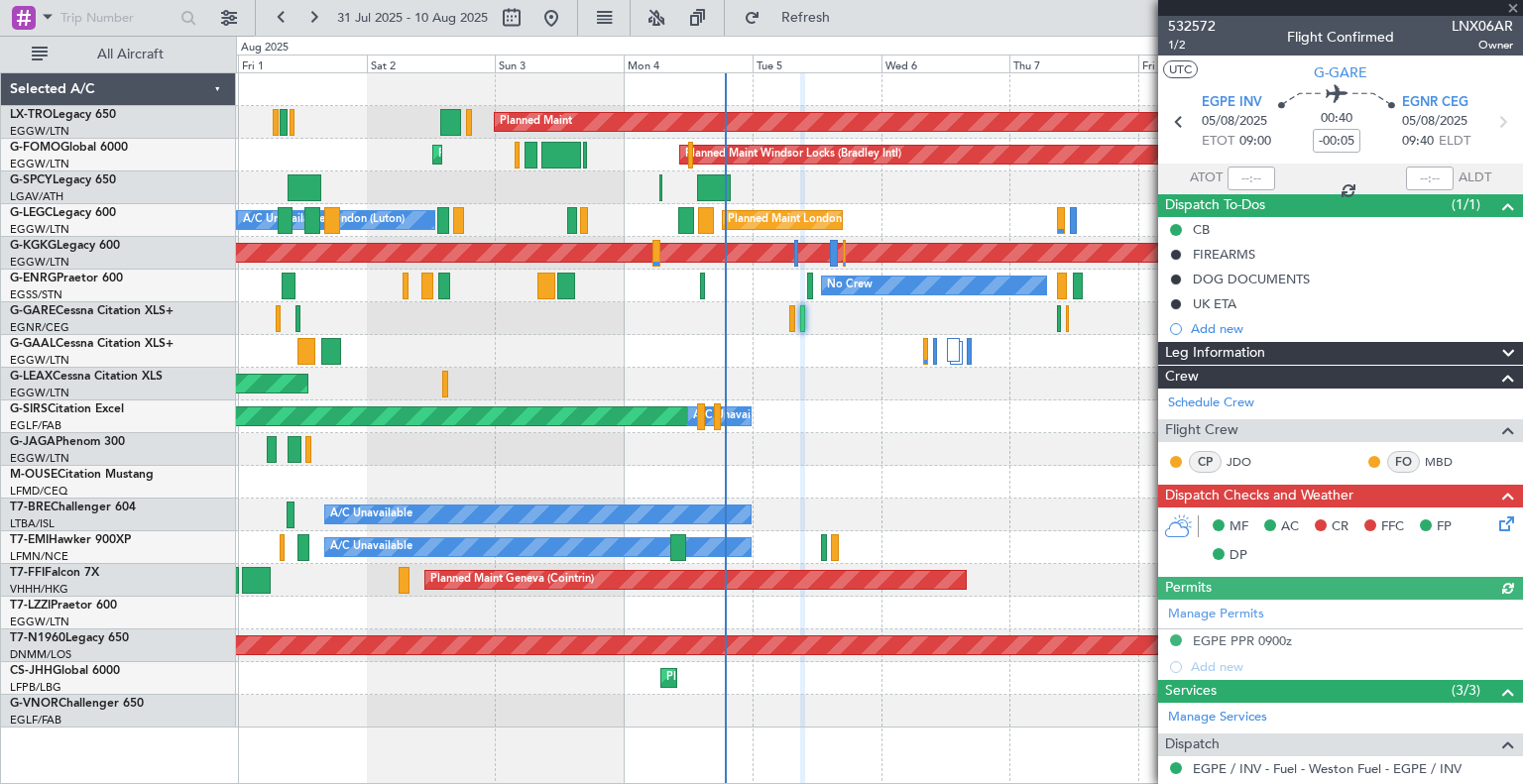 click 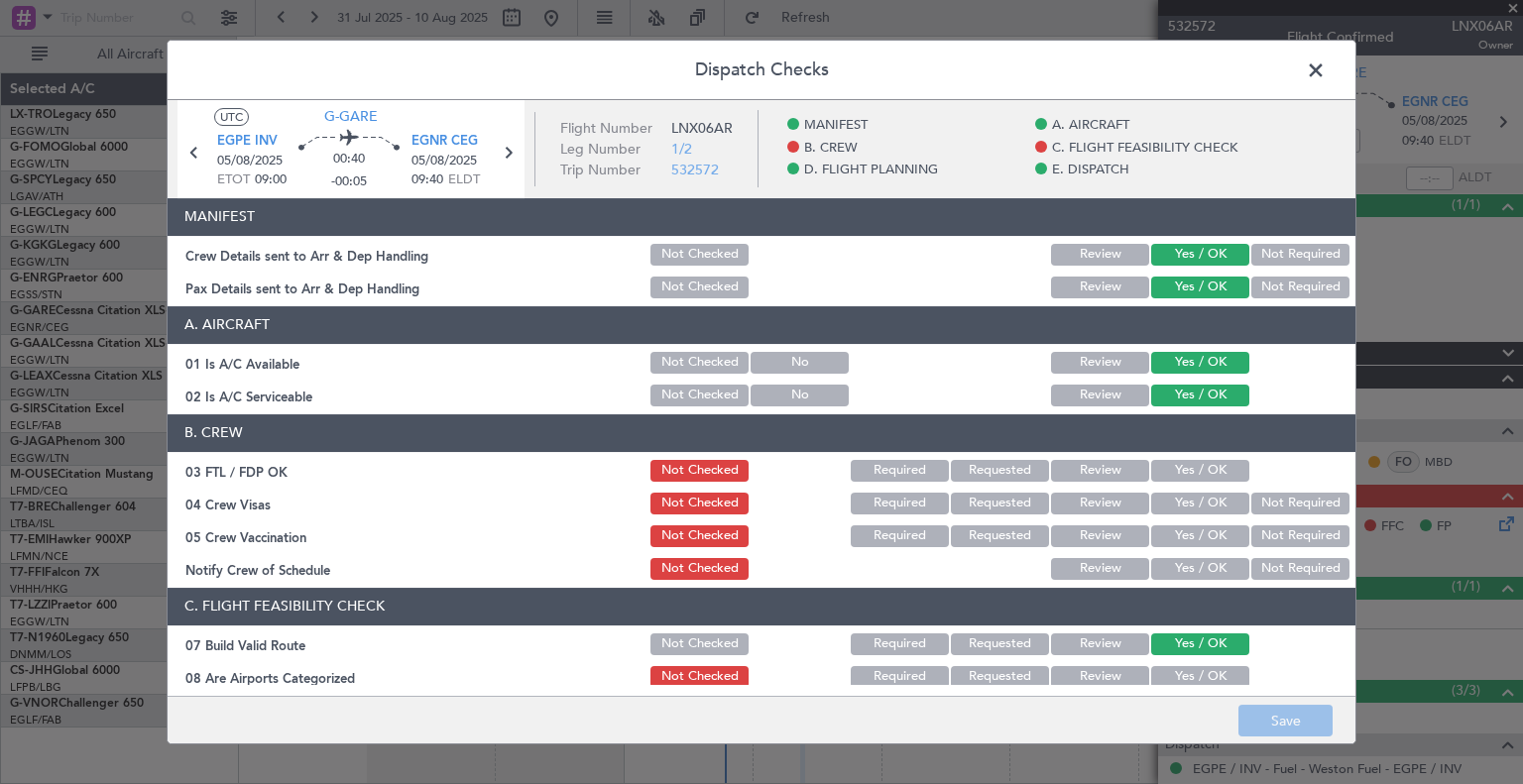 click on "Yes / OK" 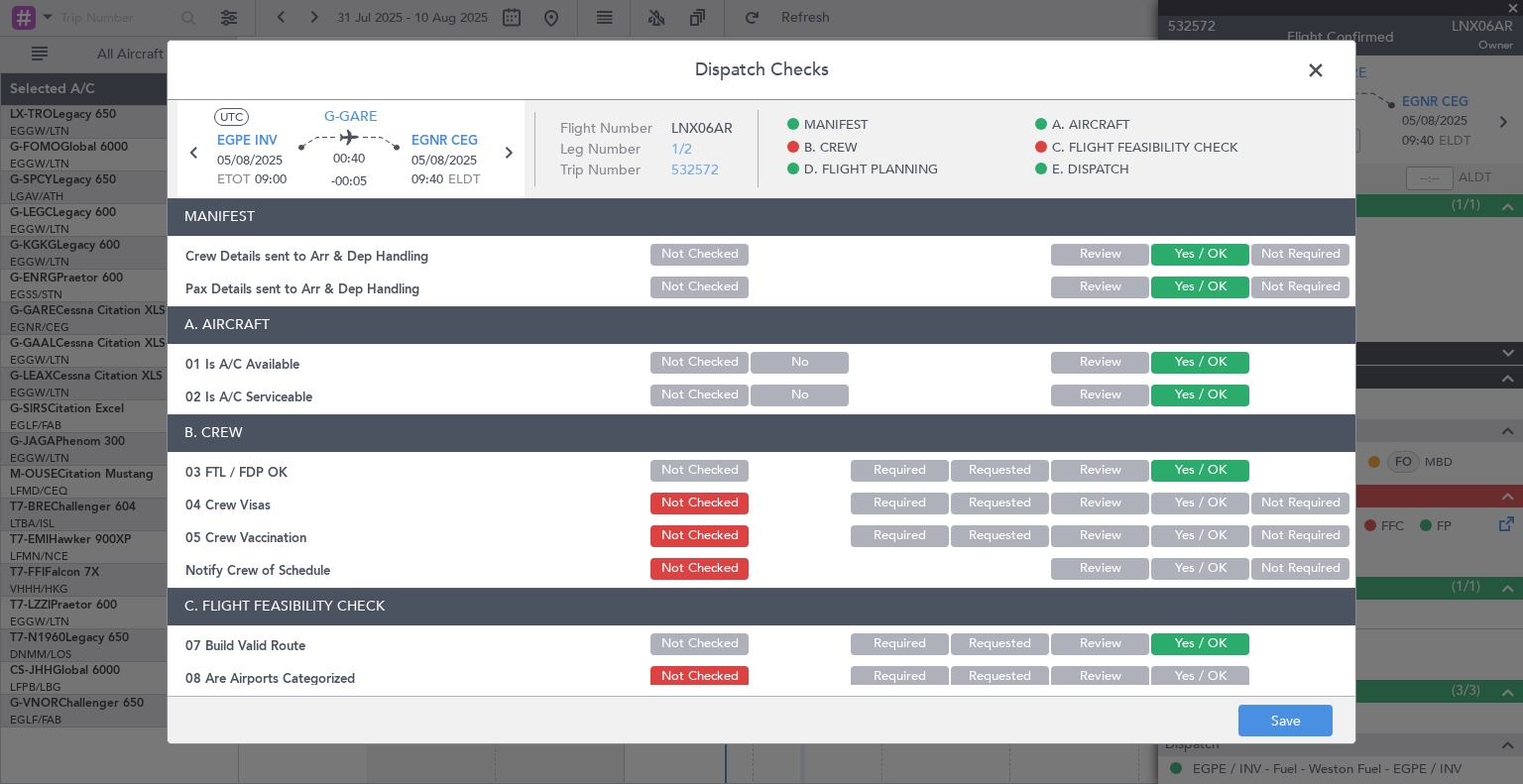 click on "Yes / OK" 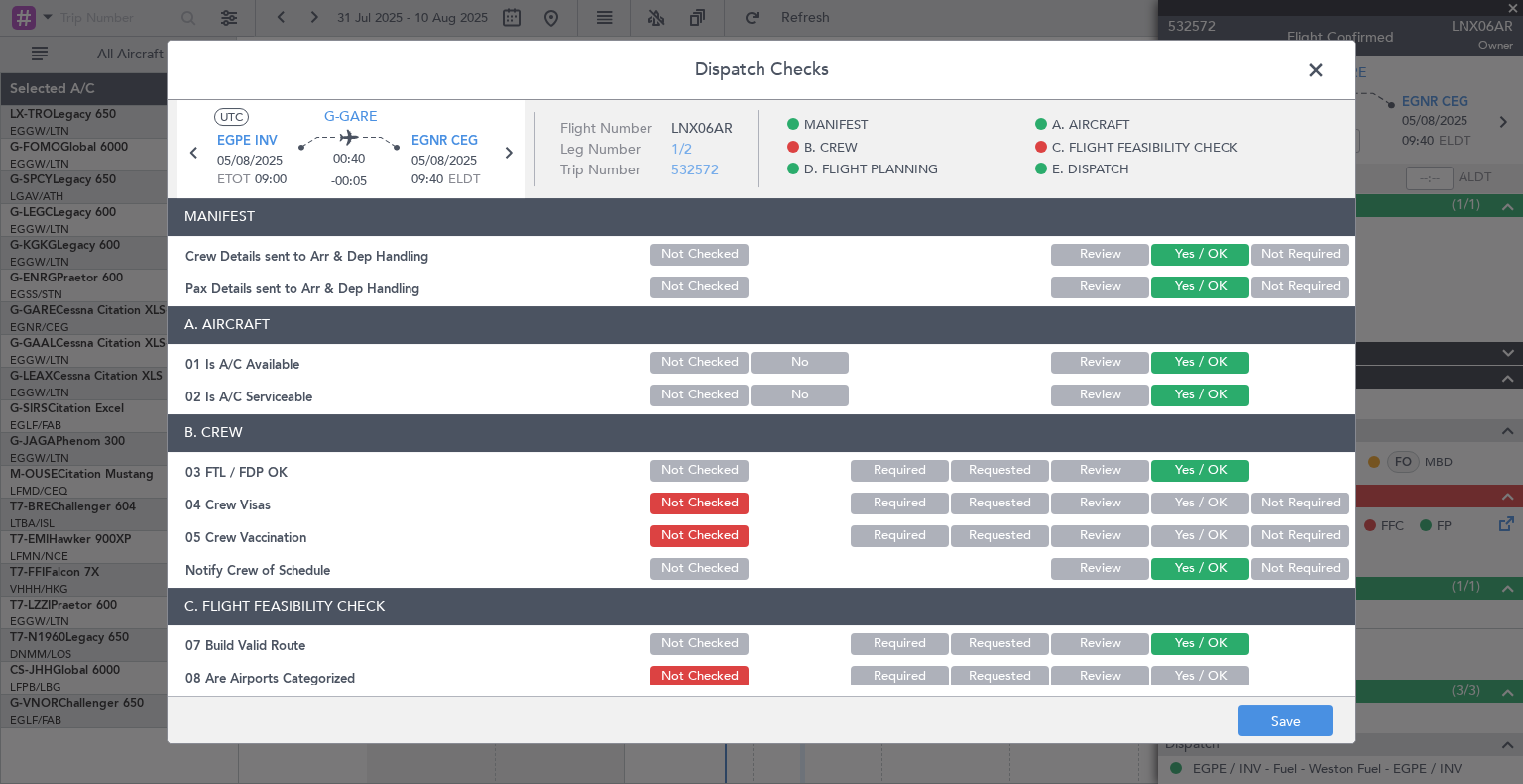 click on "Not Required" 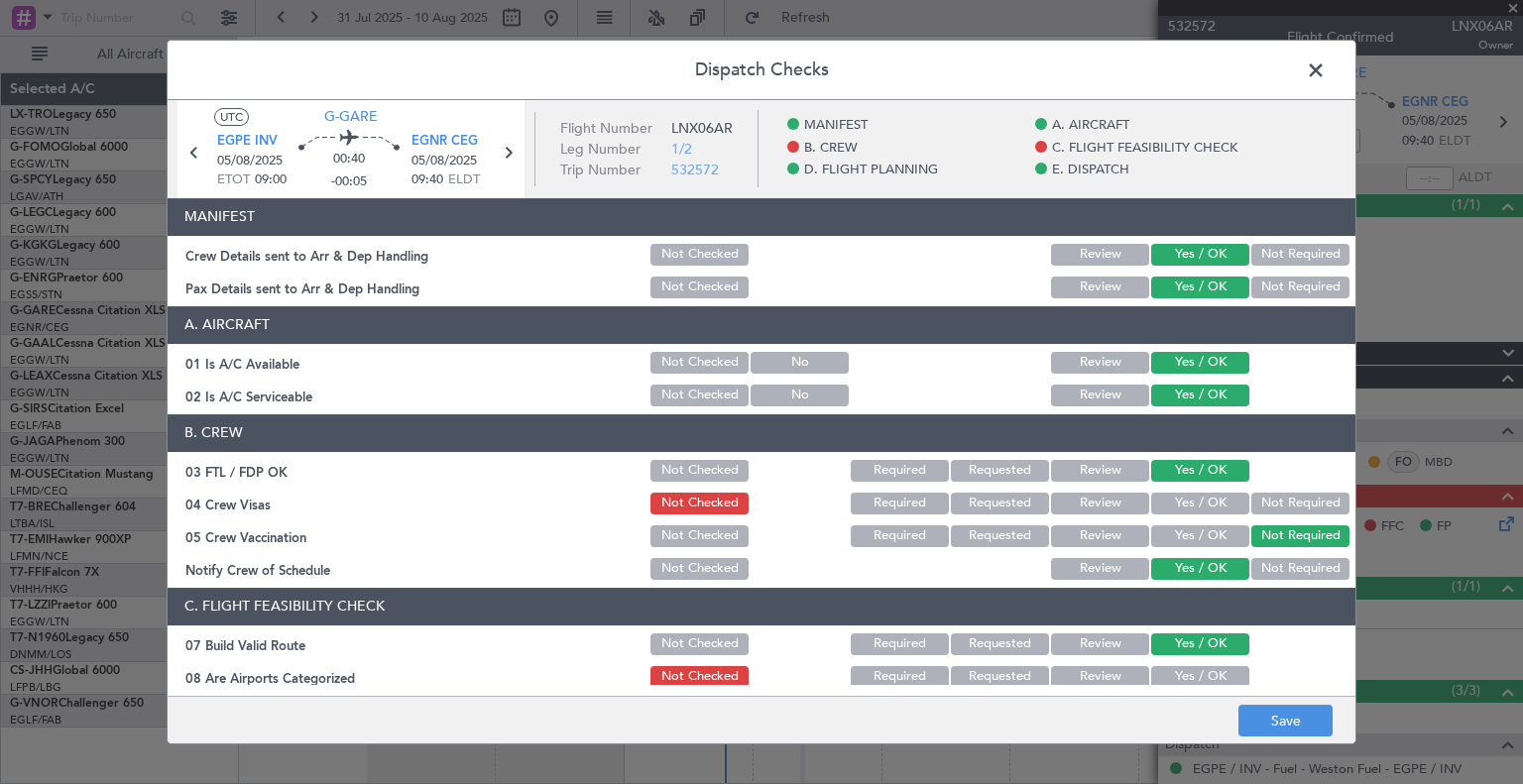 click on "Not Required" 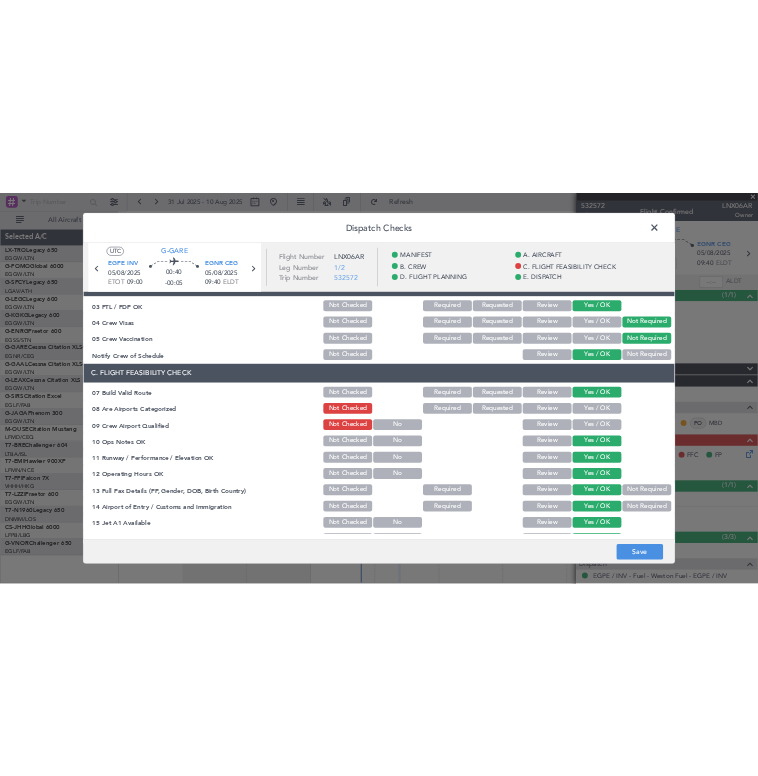 scroll, scrollTop: 246, scrollLeft: 0, axis: vertical 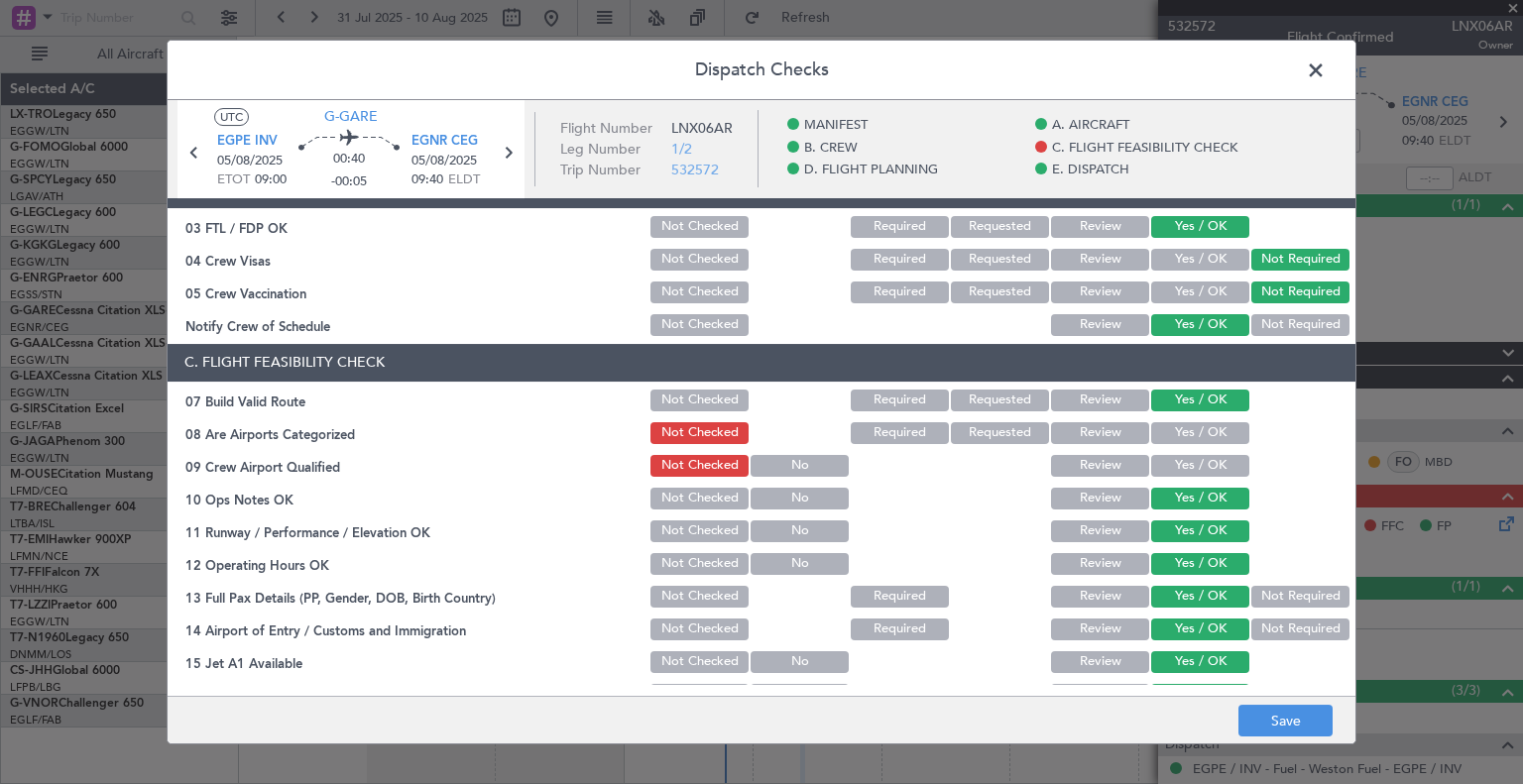 click on "Yes / OK" 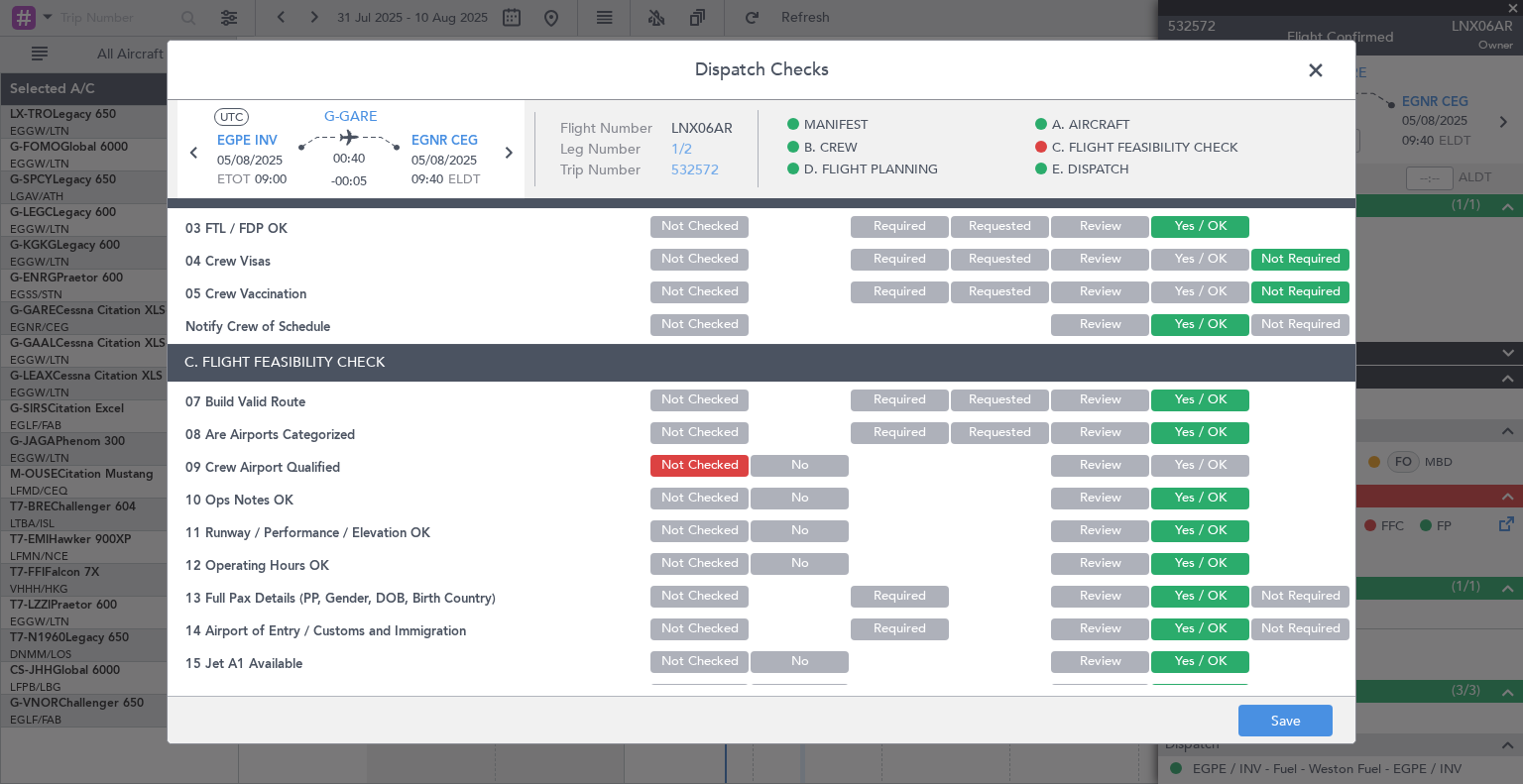click on "Yes / OK" 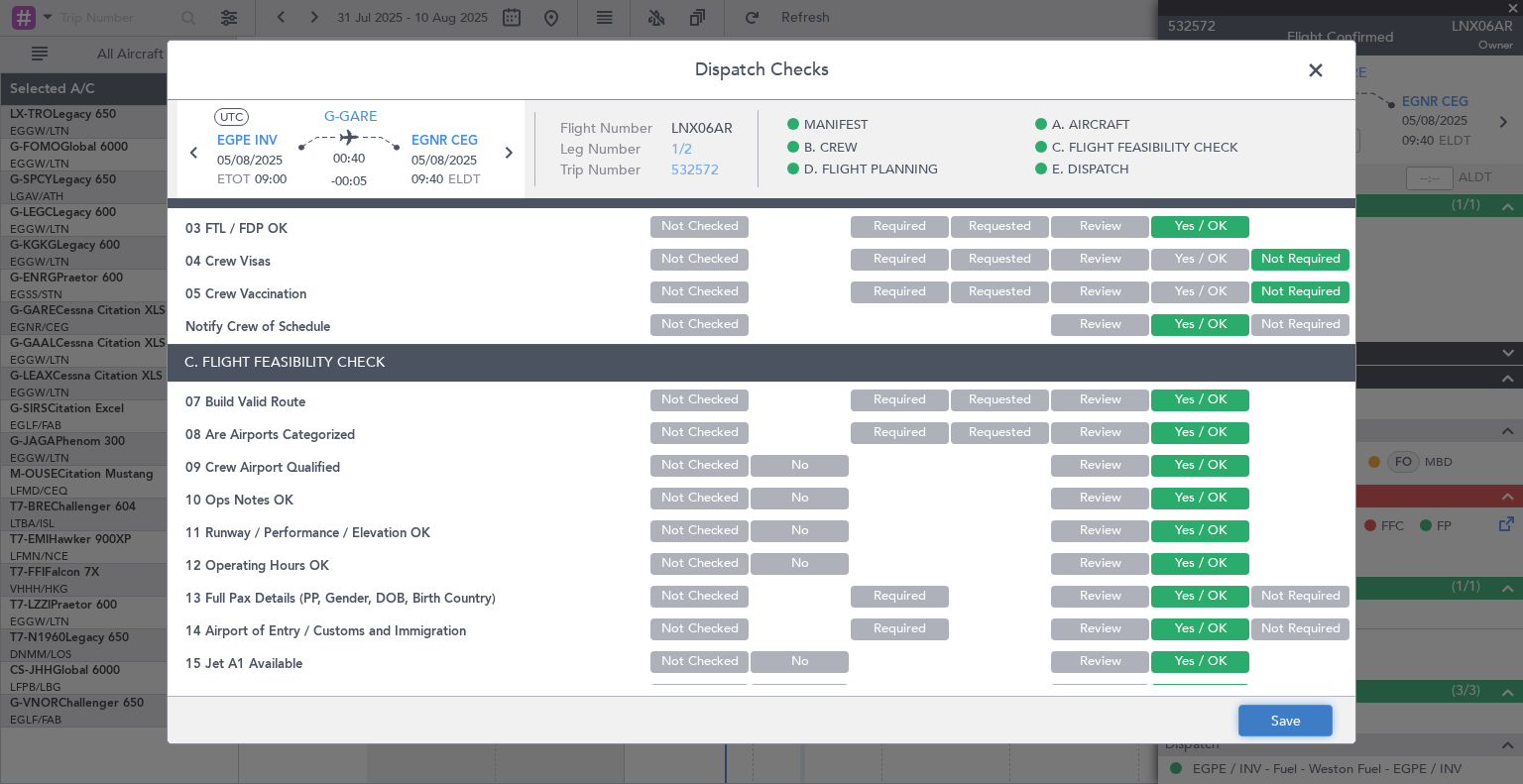 click on "Save" 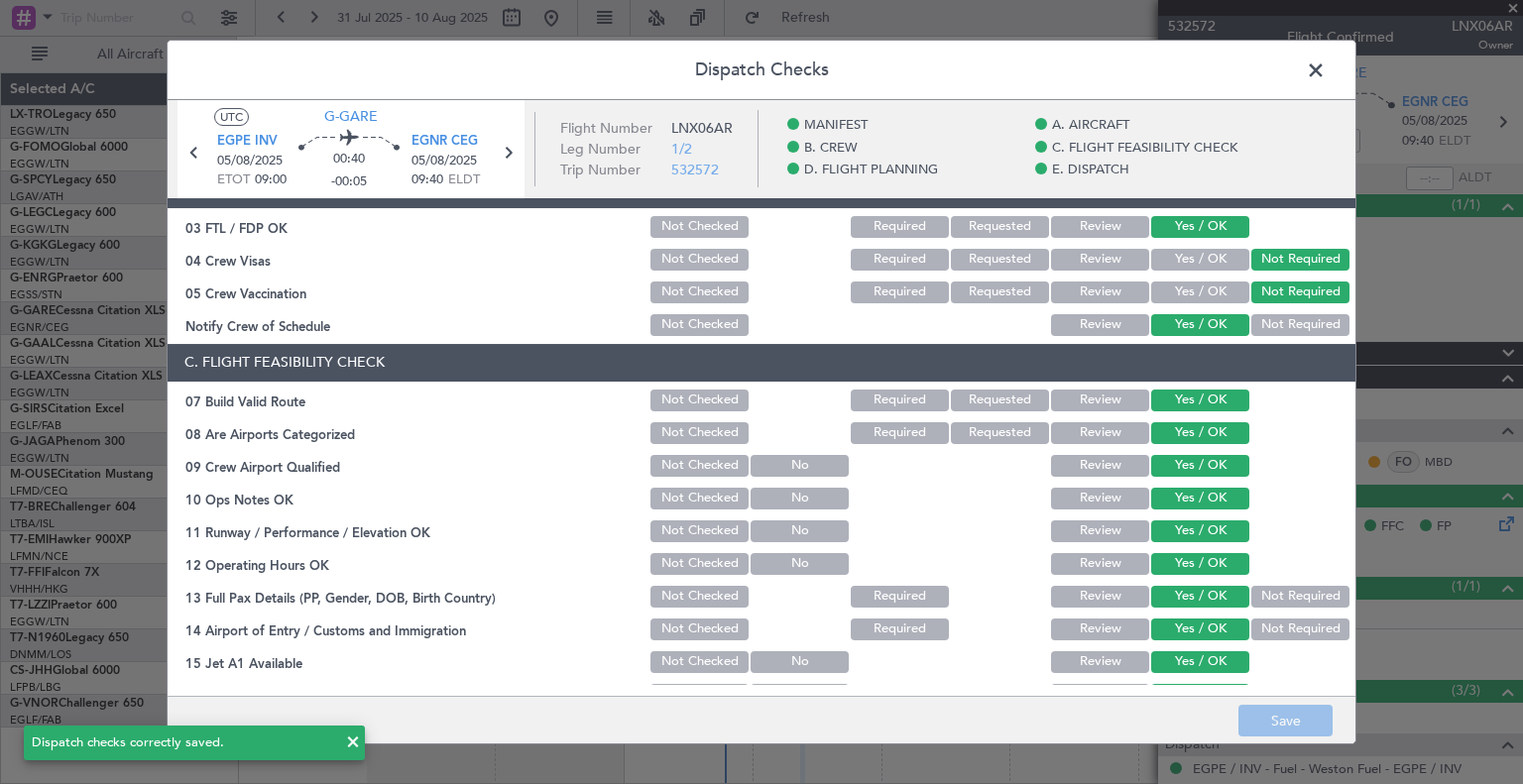click 